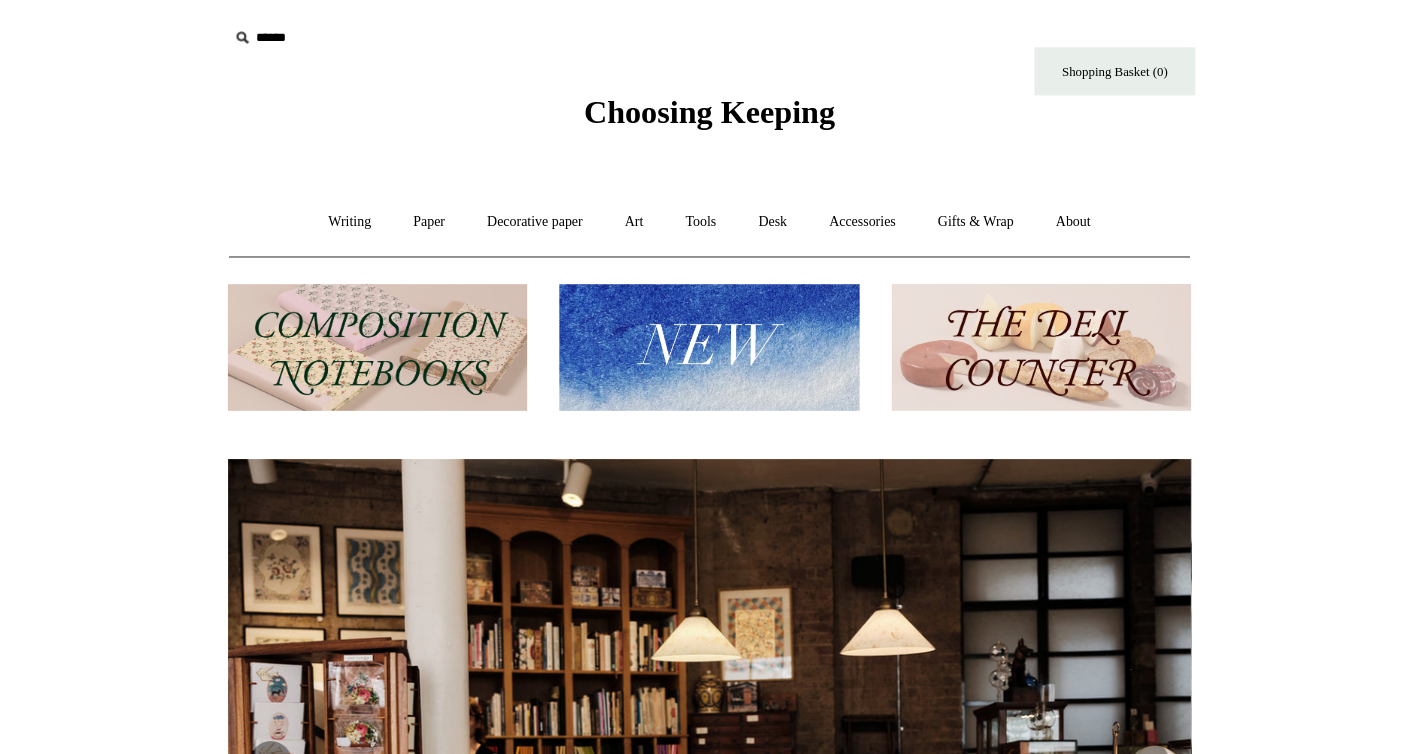 scroll, scrollTop: 0, scrollLeft: 0, axis: both 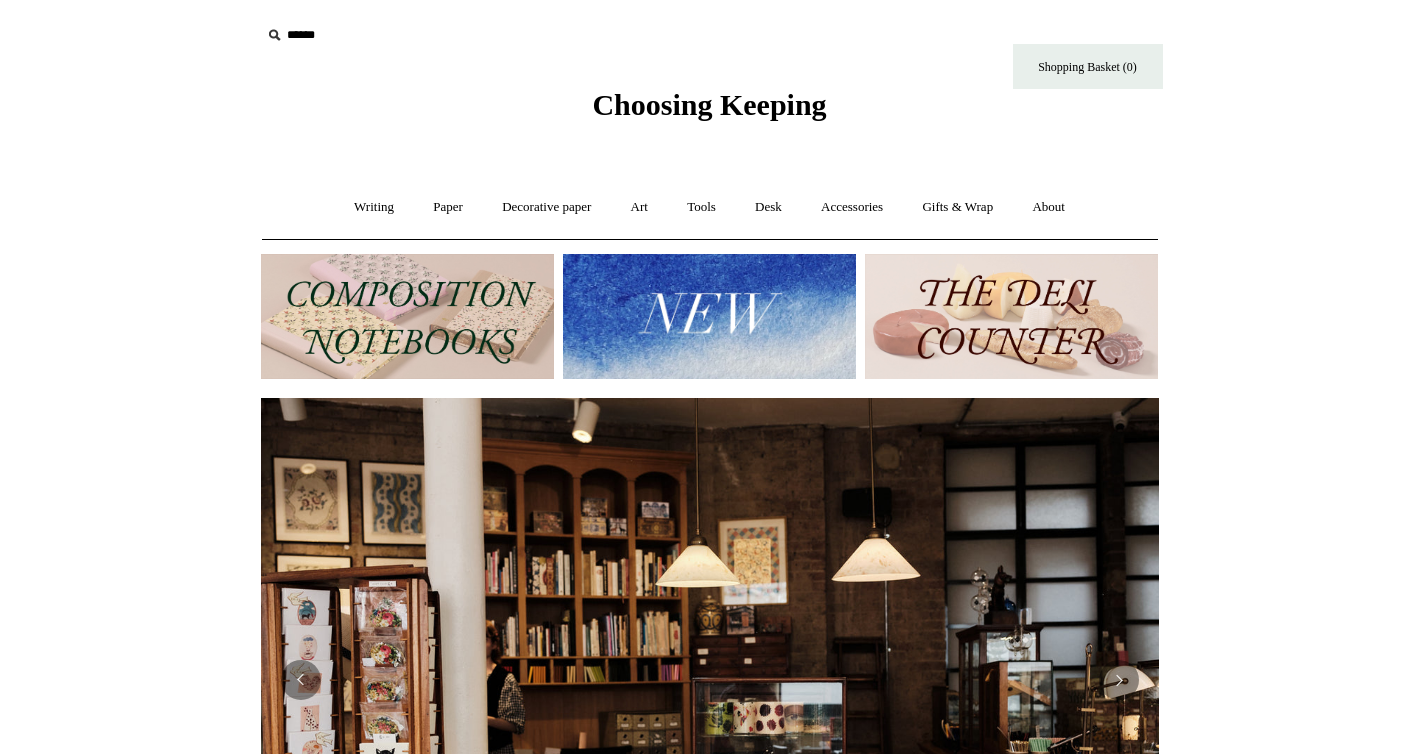 click at bounding box center [709, 316] 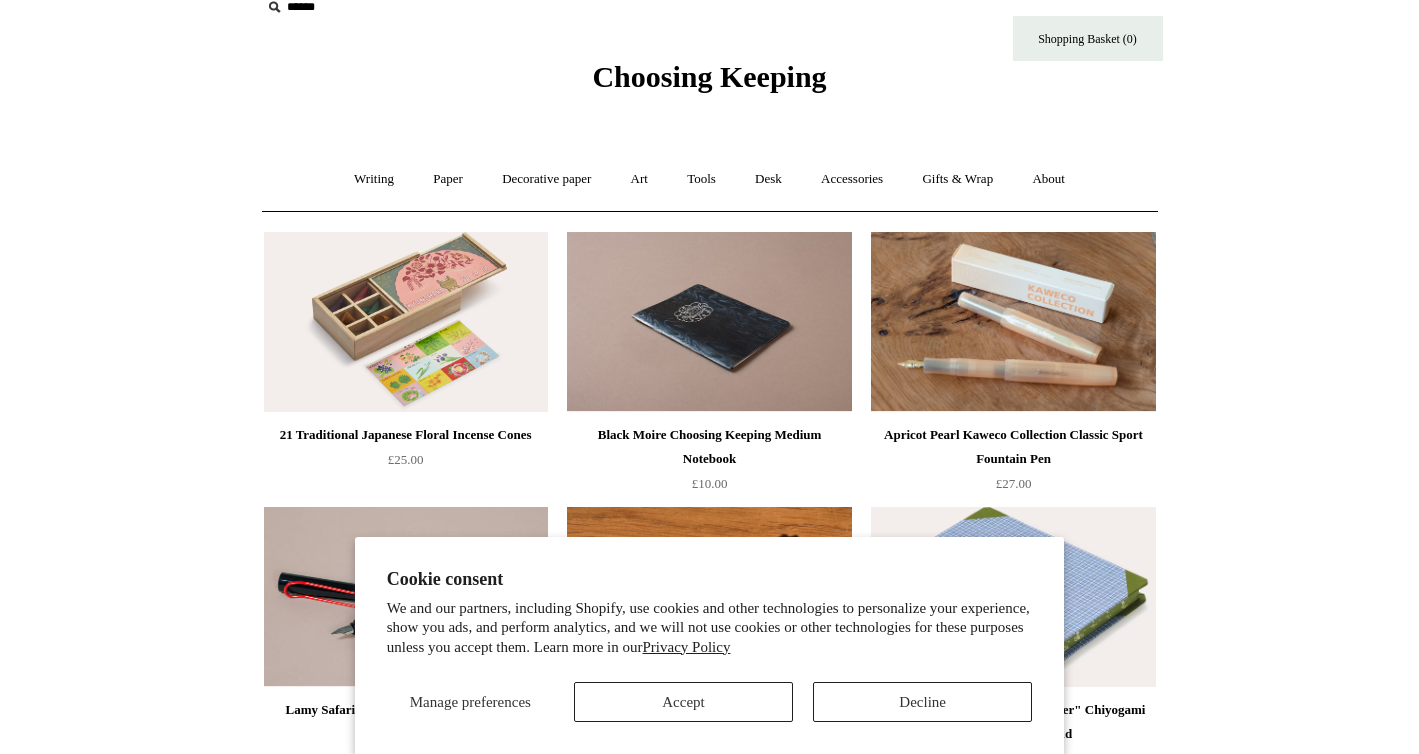 scroll, scrollTop: 41, scrollLeft: 0, axis: vertical 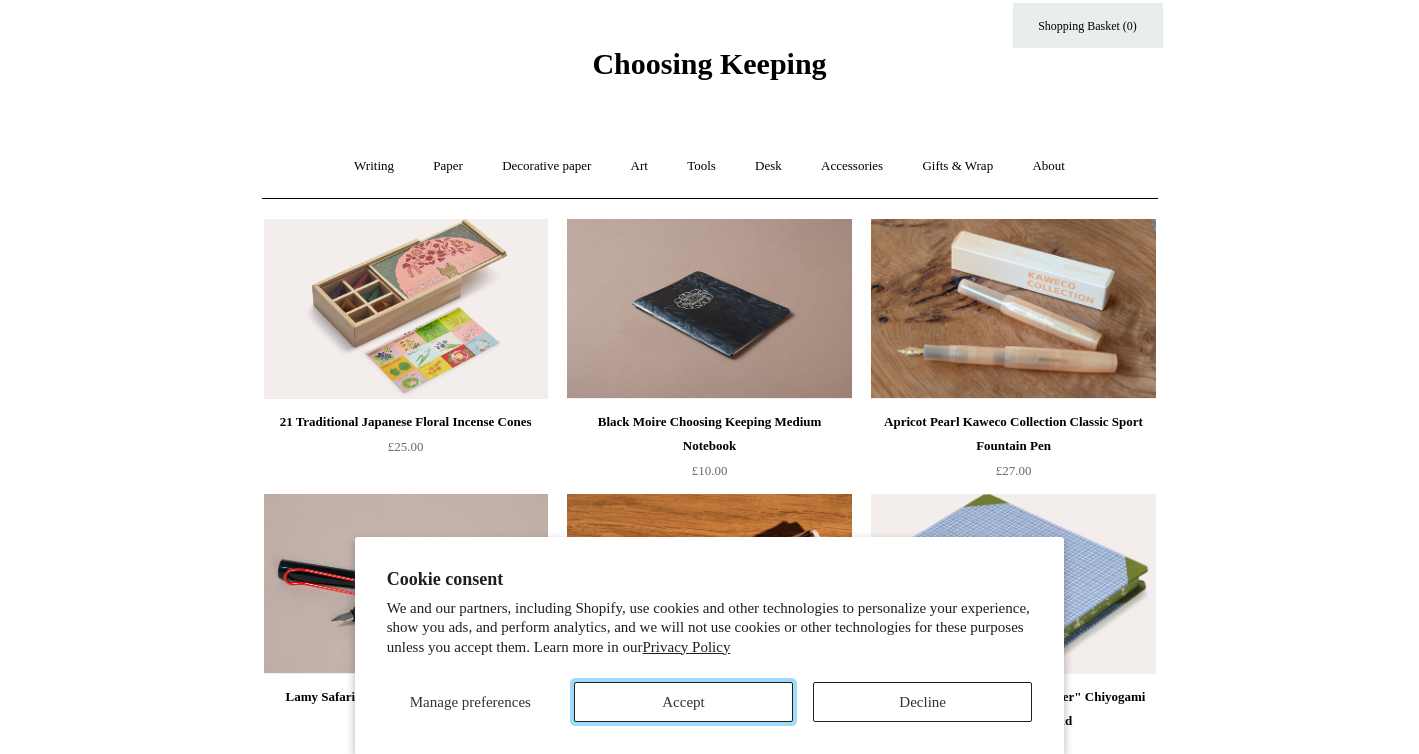 click on "Accept" at bounding box center (683, 702) 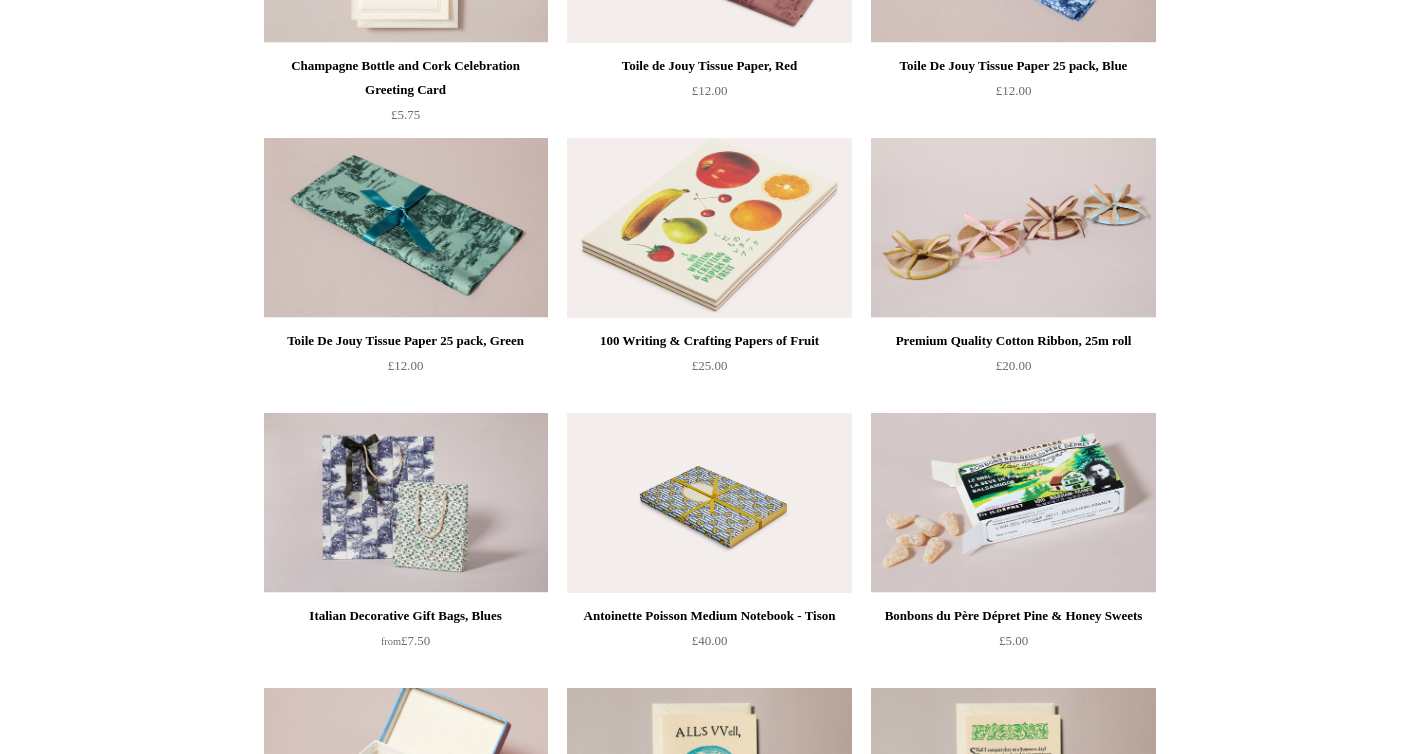 scroll, scrollTop: 3107, scrollLeft: 0, axis: vertical 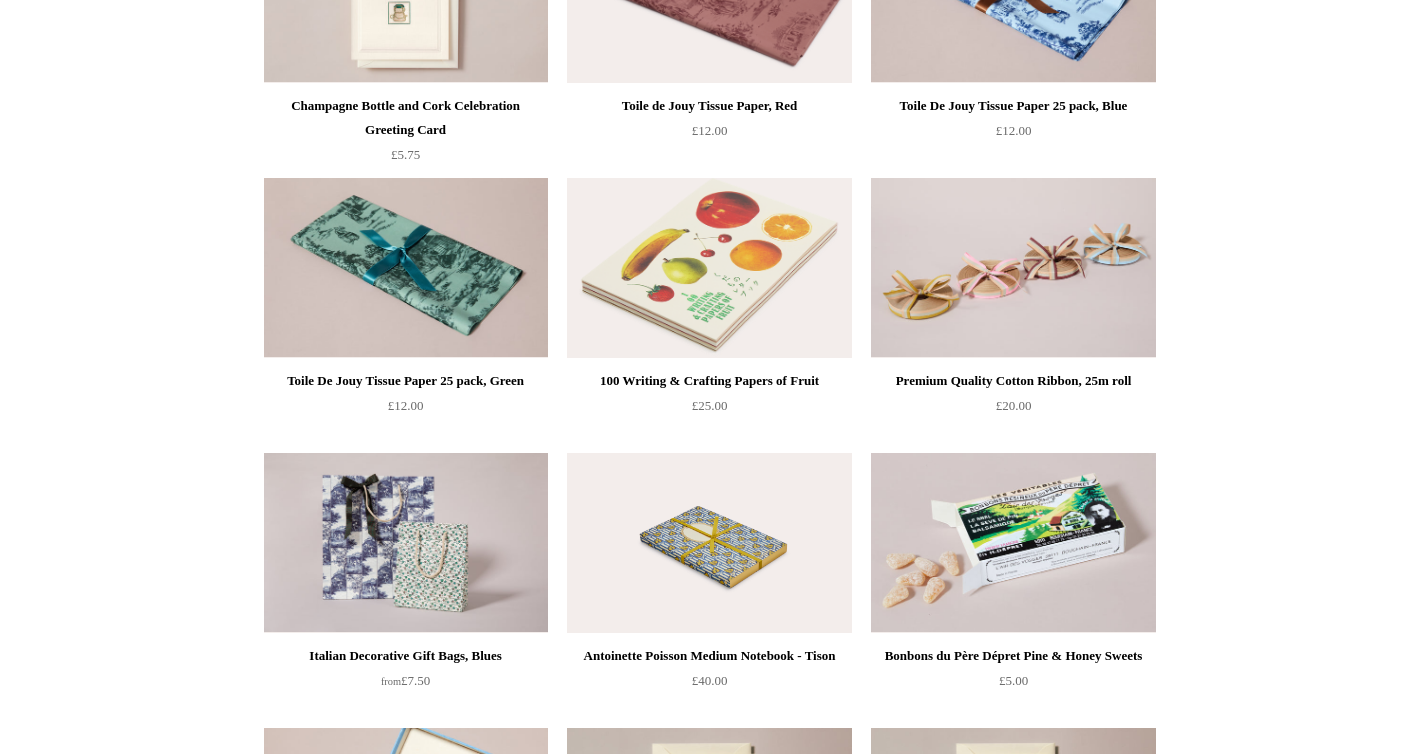 click at bounding box center (709, 268) 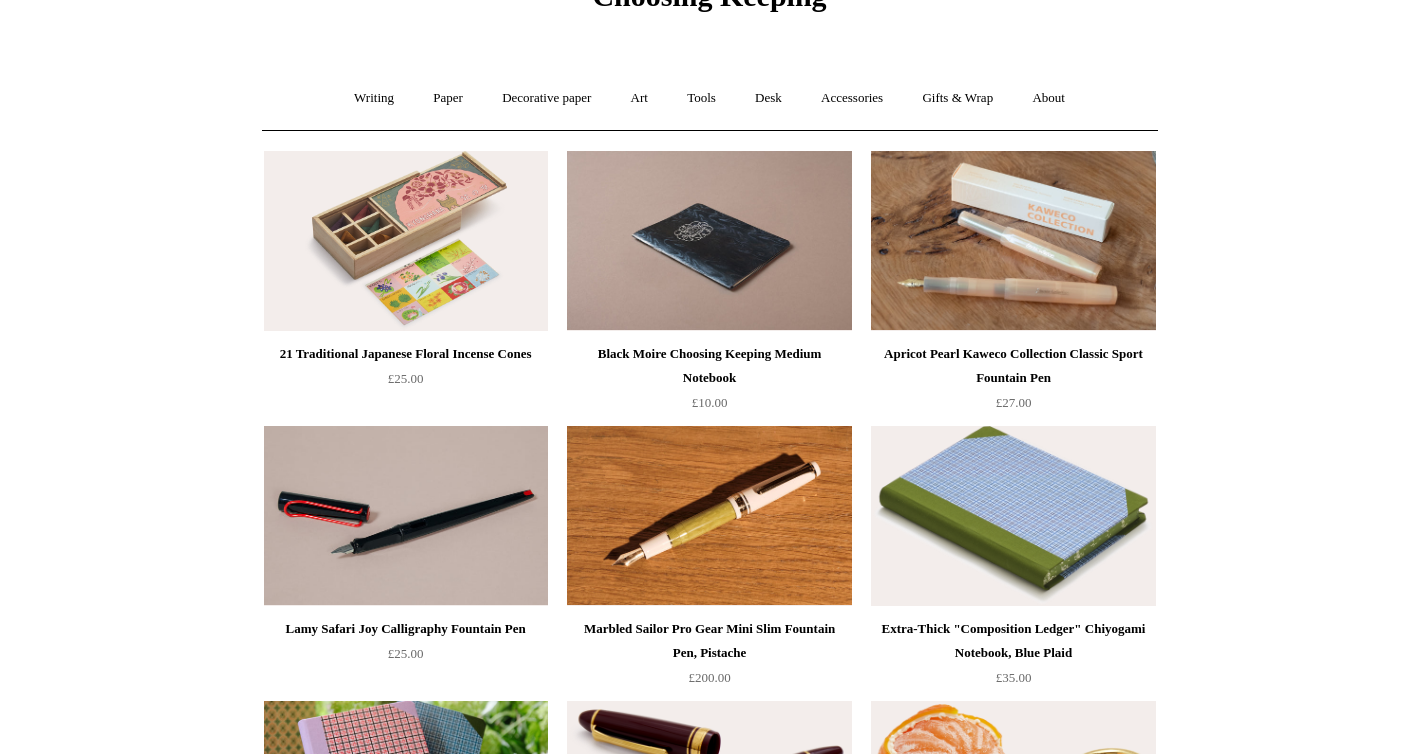 scroll, scrollTop: 0, scrollLeft: 0, axis: both 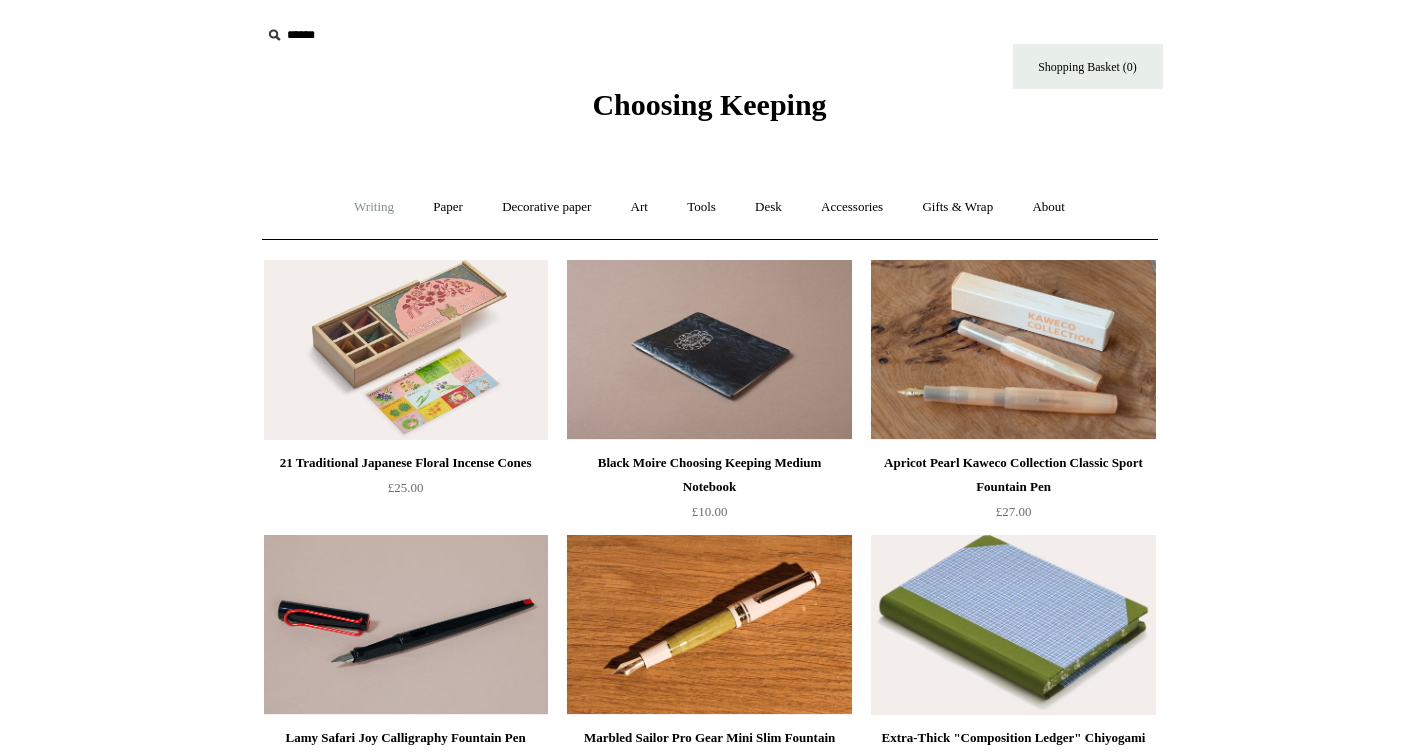 click on "Writing +" at bounding box center (374, 207) 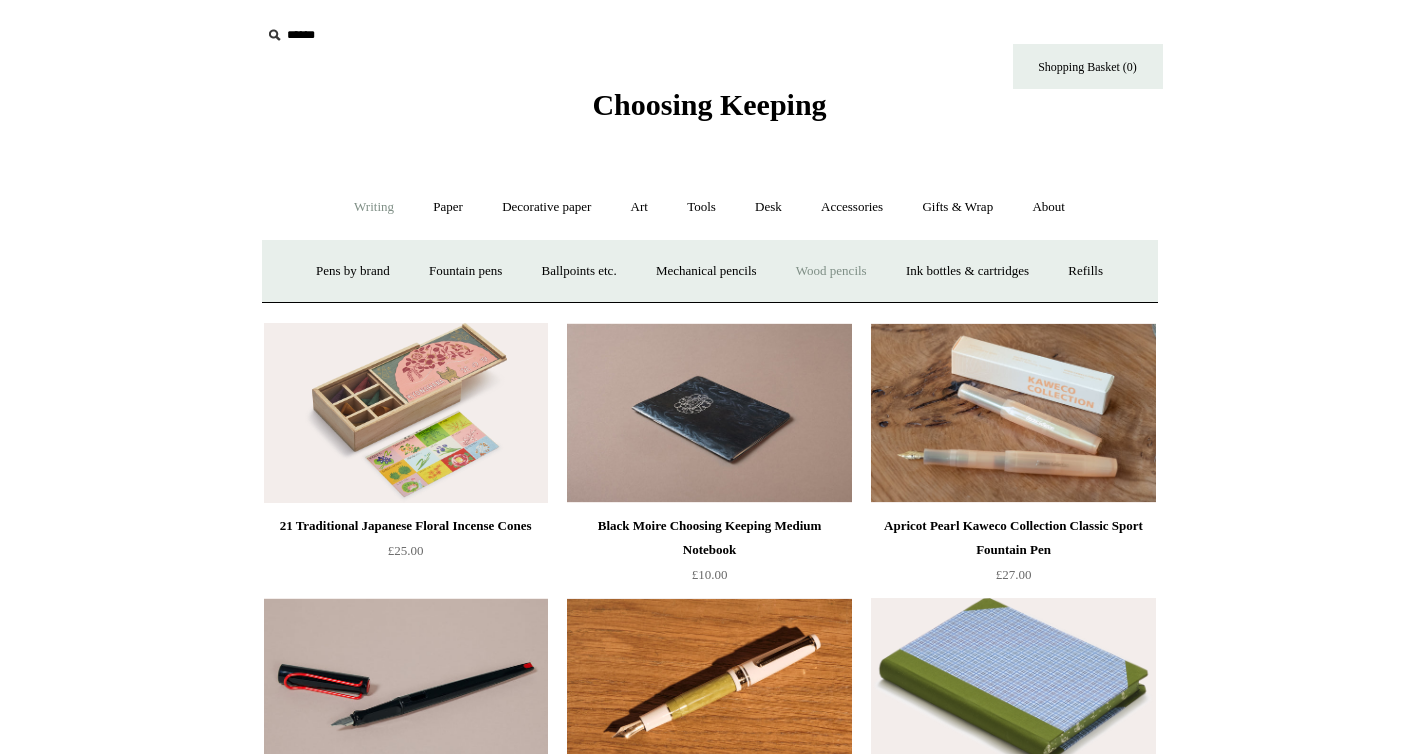 click on "Wood pencils +" at bounding box center [831, 271] 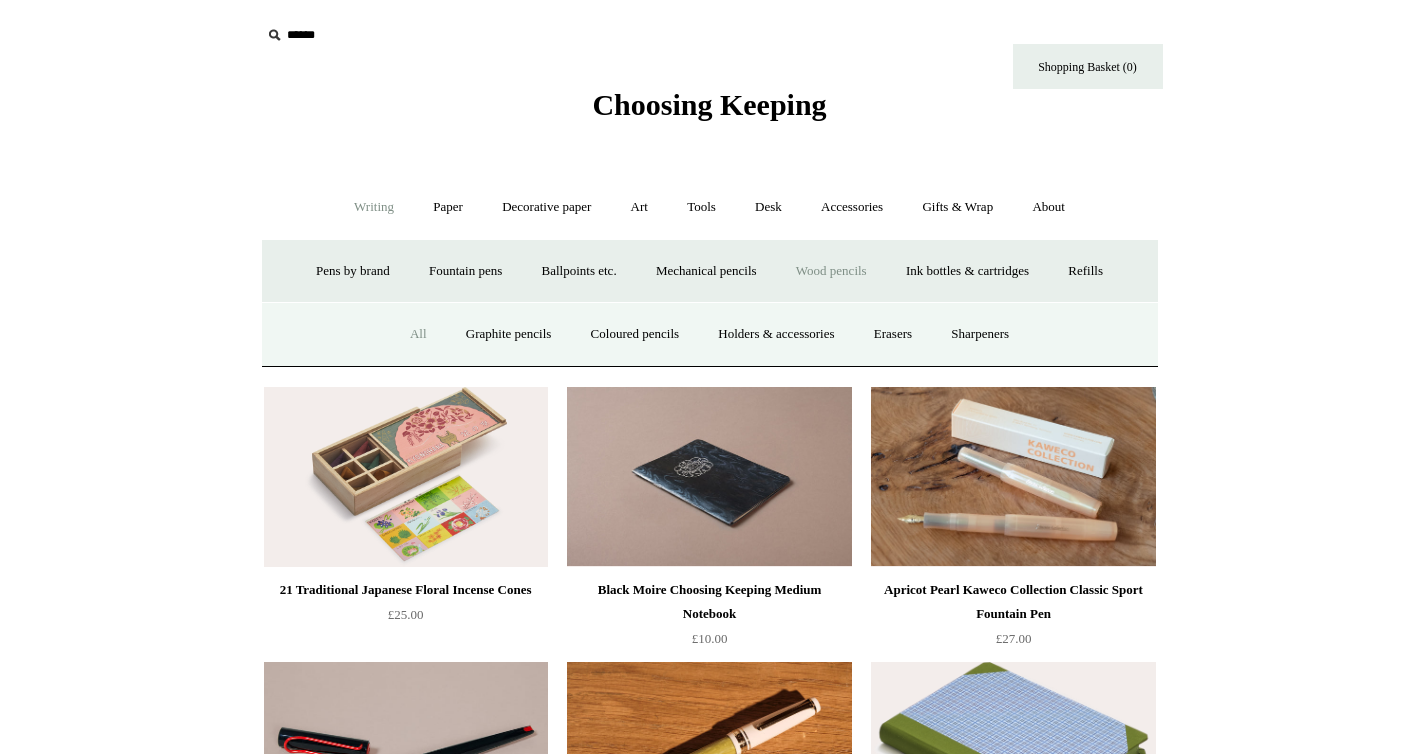 click on "All" at bounding box center [418, 334] 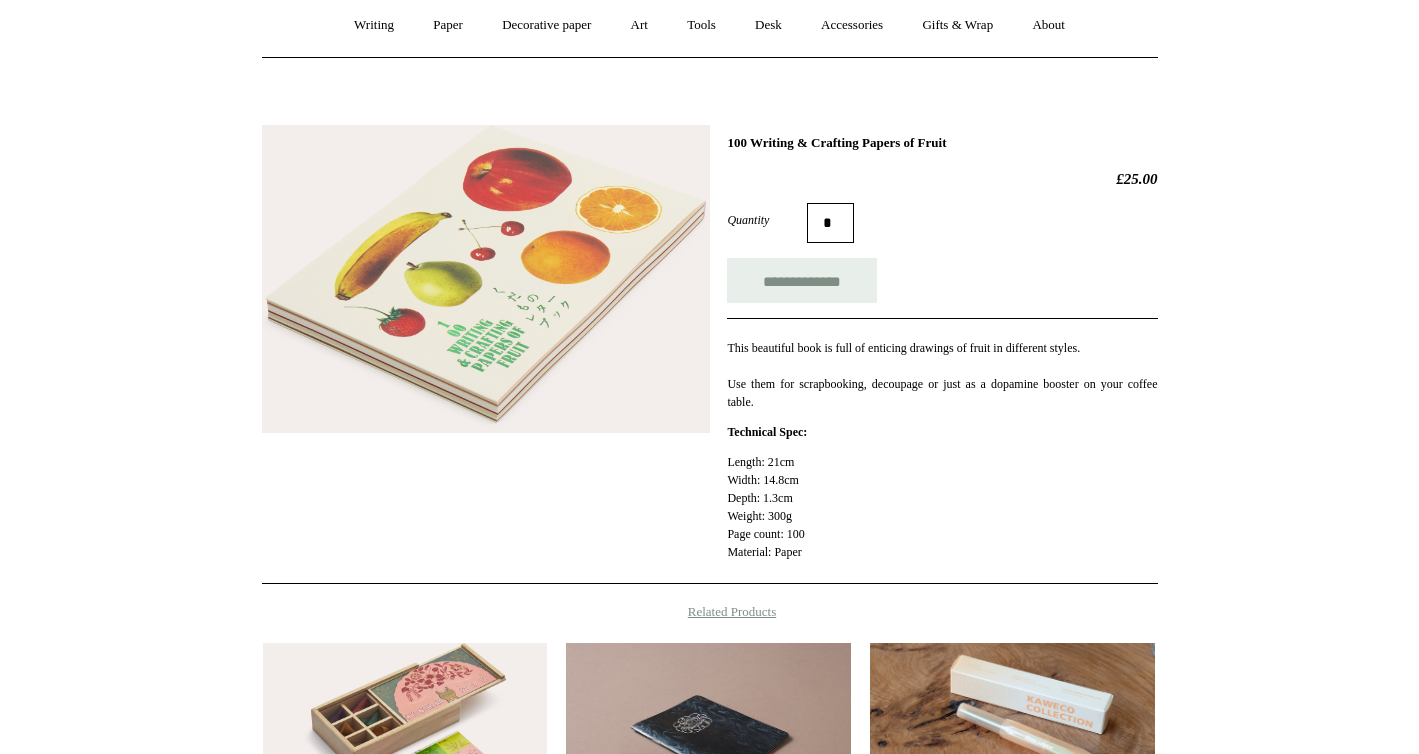 scroll, scrollTop: 155, scrollLeft: 0, axis: vertical 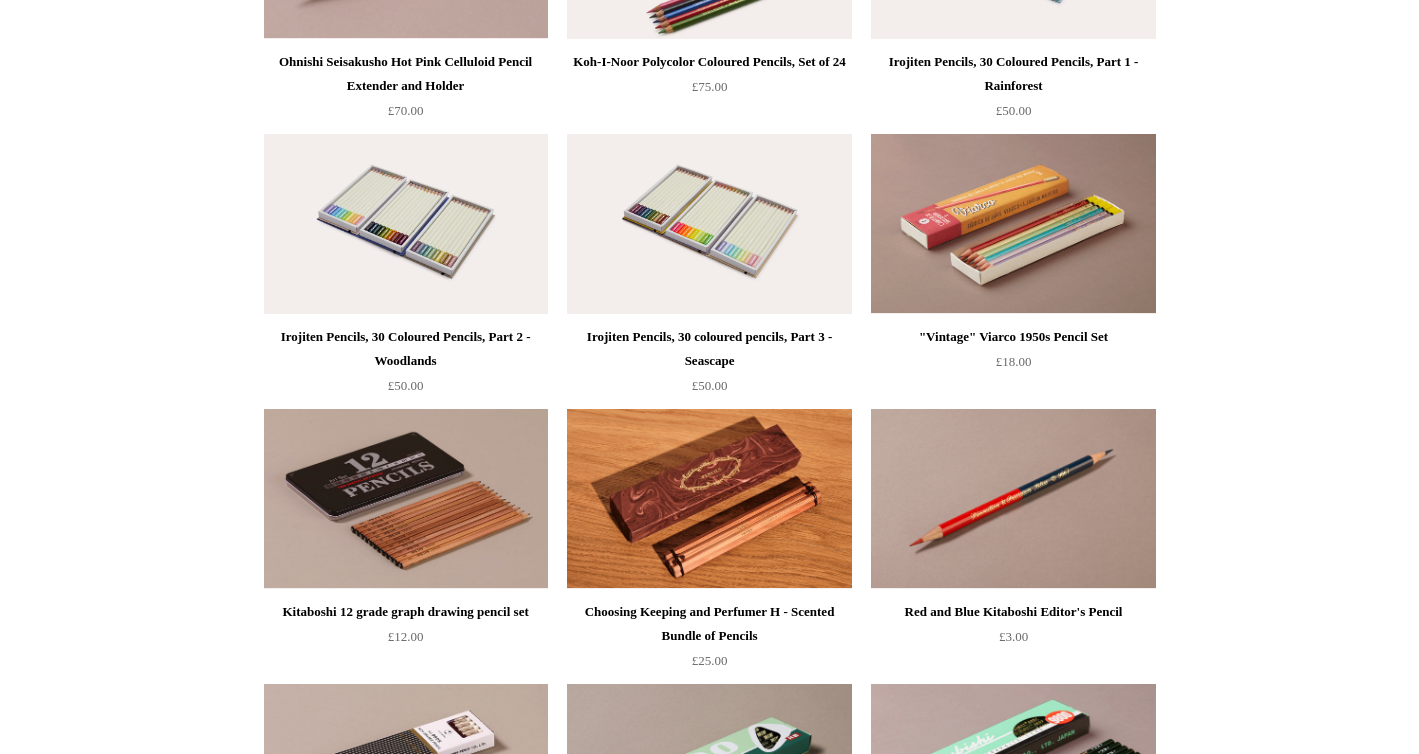 click at bounding box center [1013, 224] 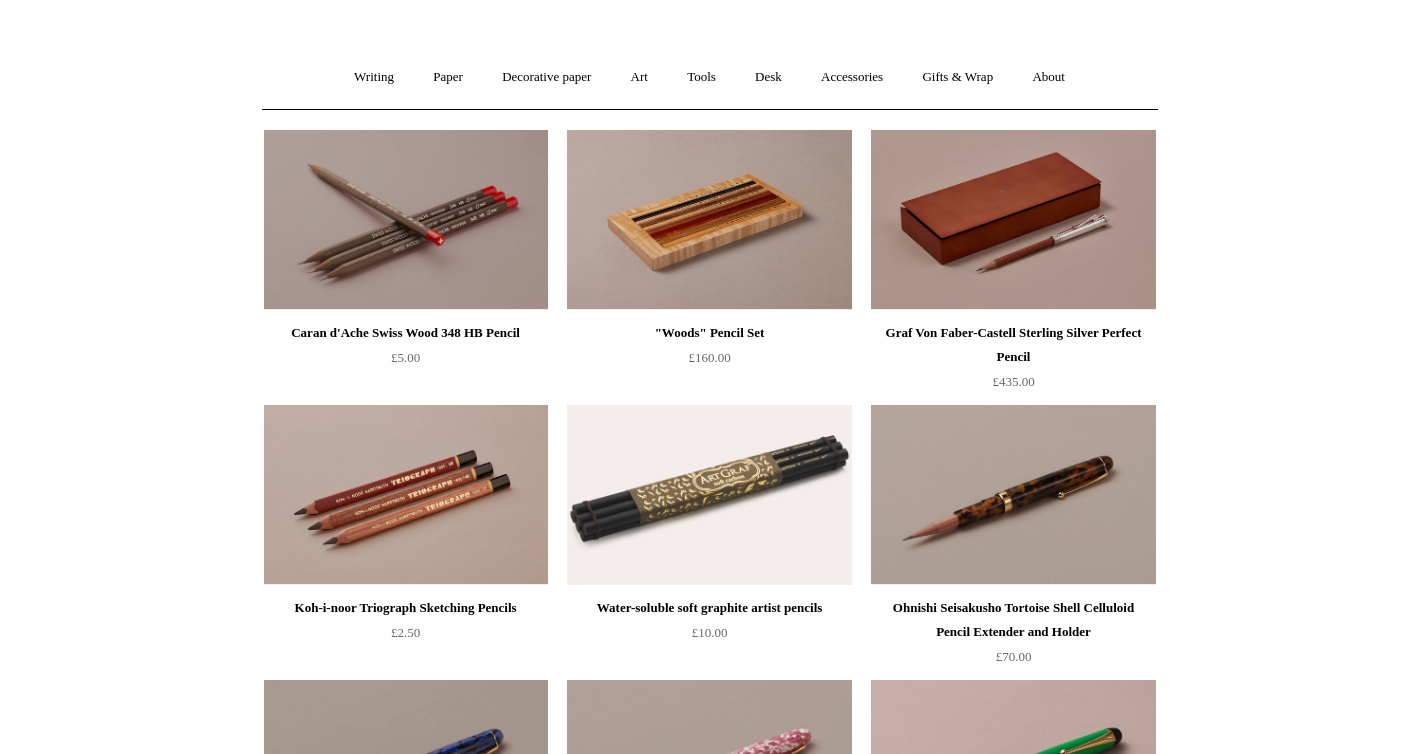 scroll, scrollTop: 0, scrollLeft: 0, axis: both 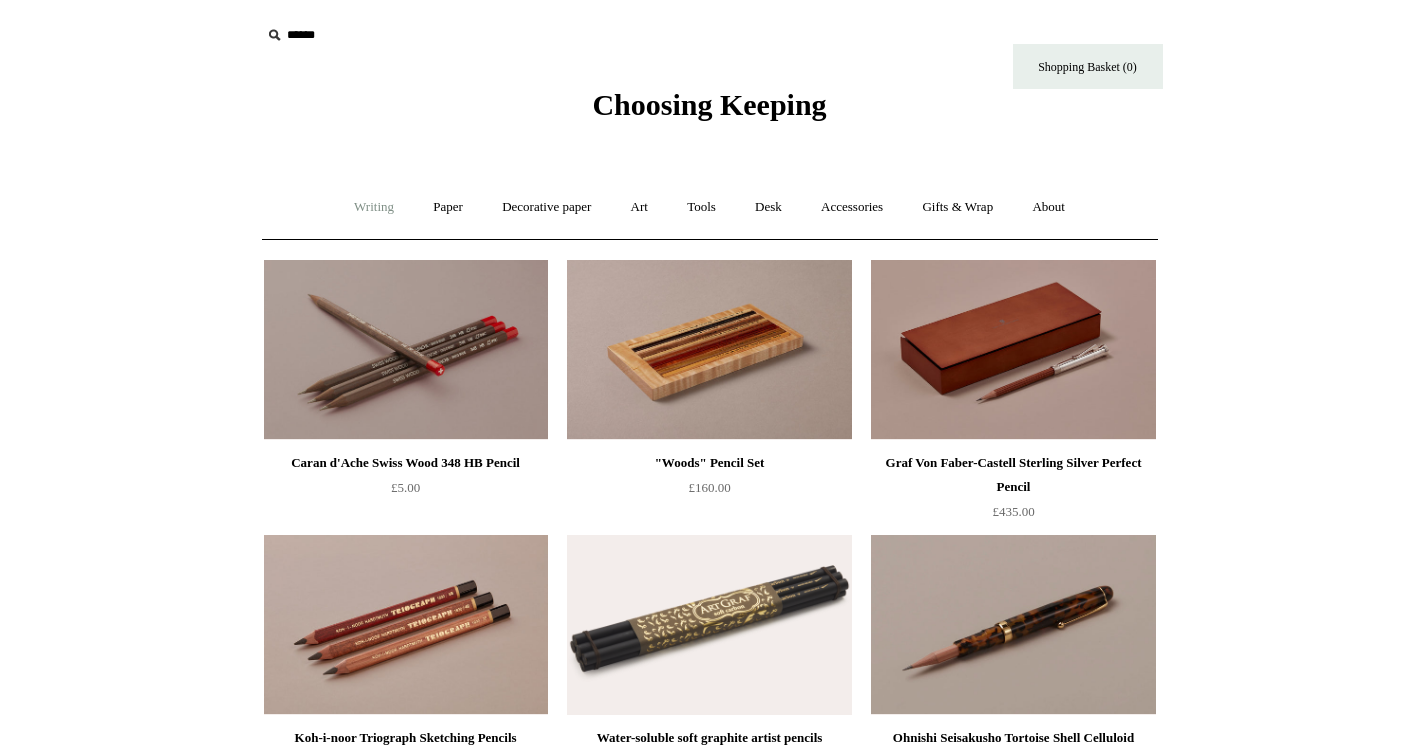 click on "Writing +" at bounding box center [374, 207] 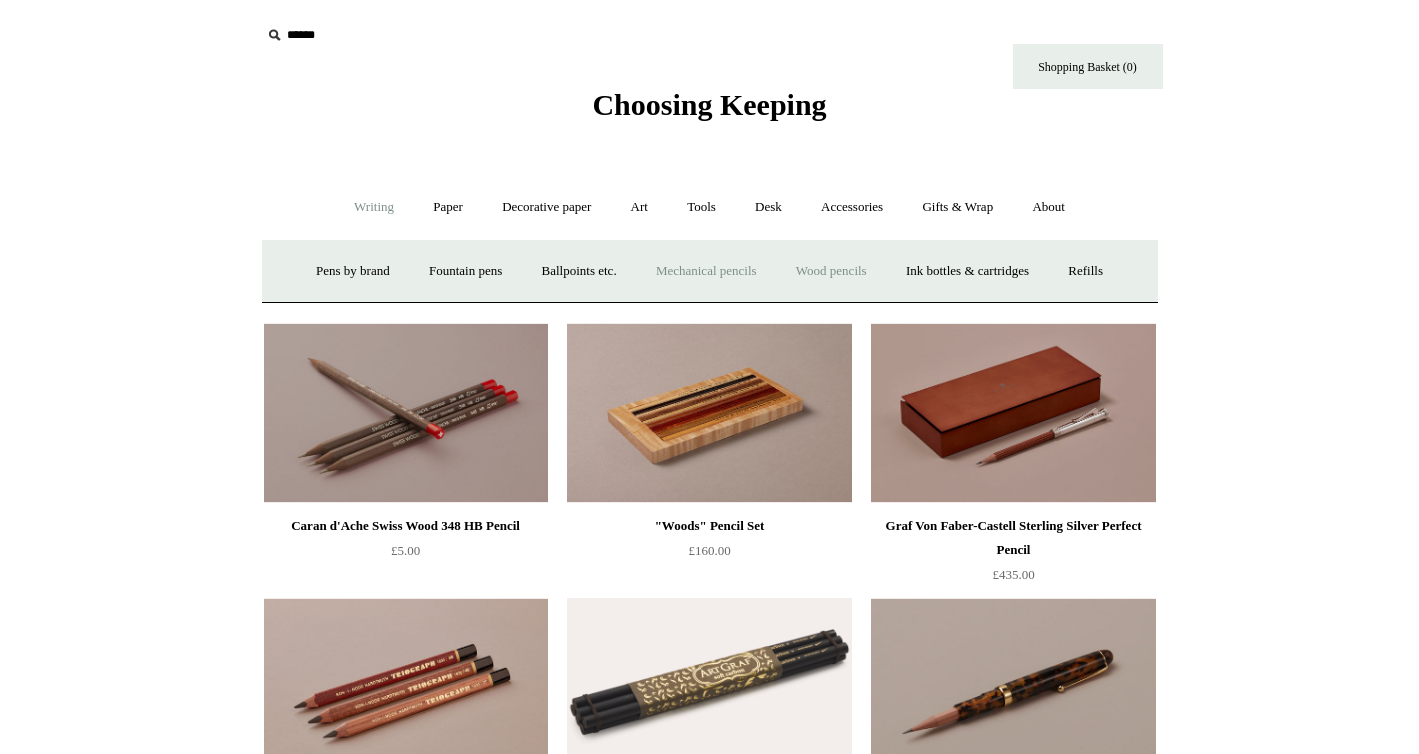 click on "Mechanical pencils +" at bounding box center (706, 271) 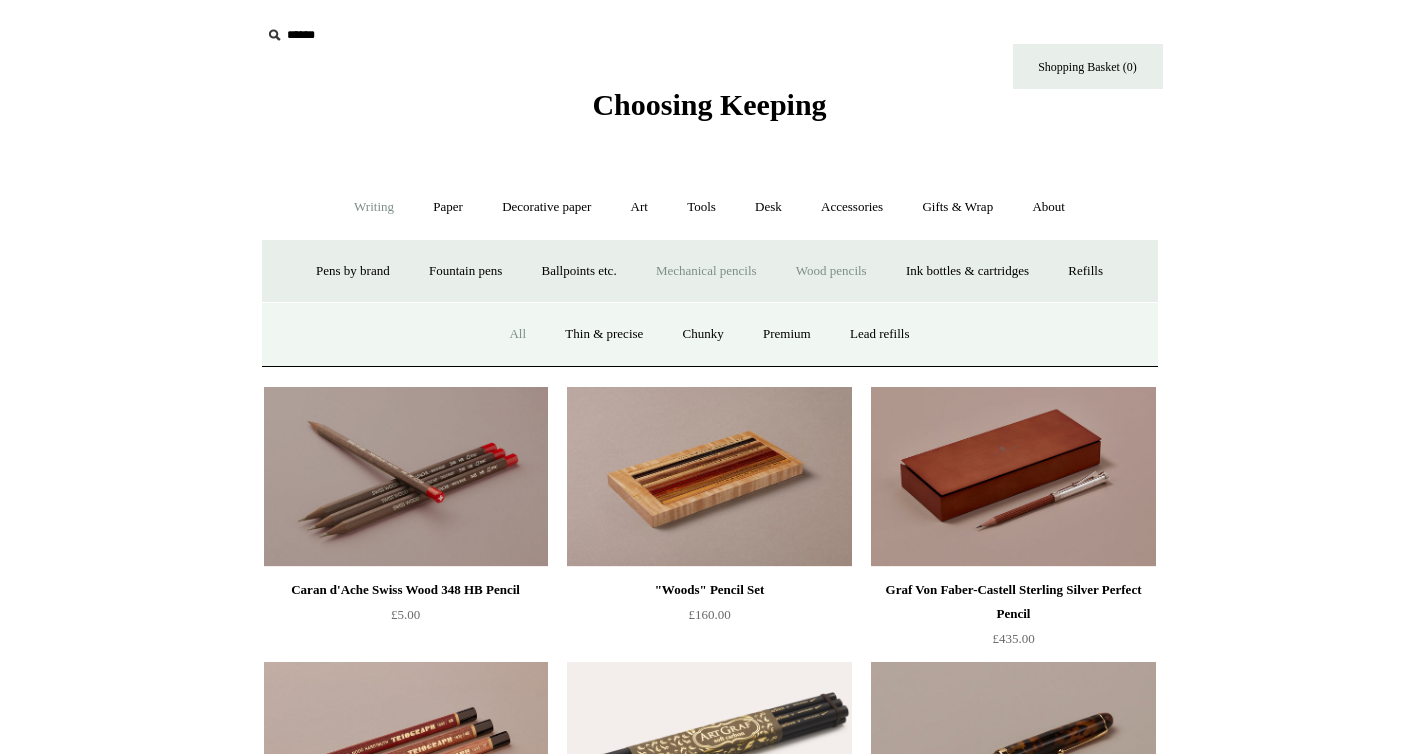 click on "All" at bounding box center (517, 334) 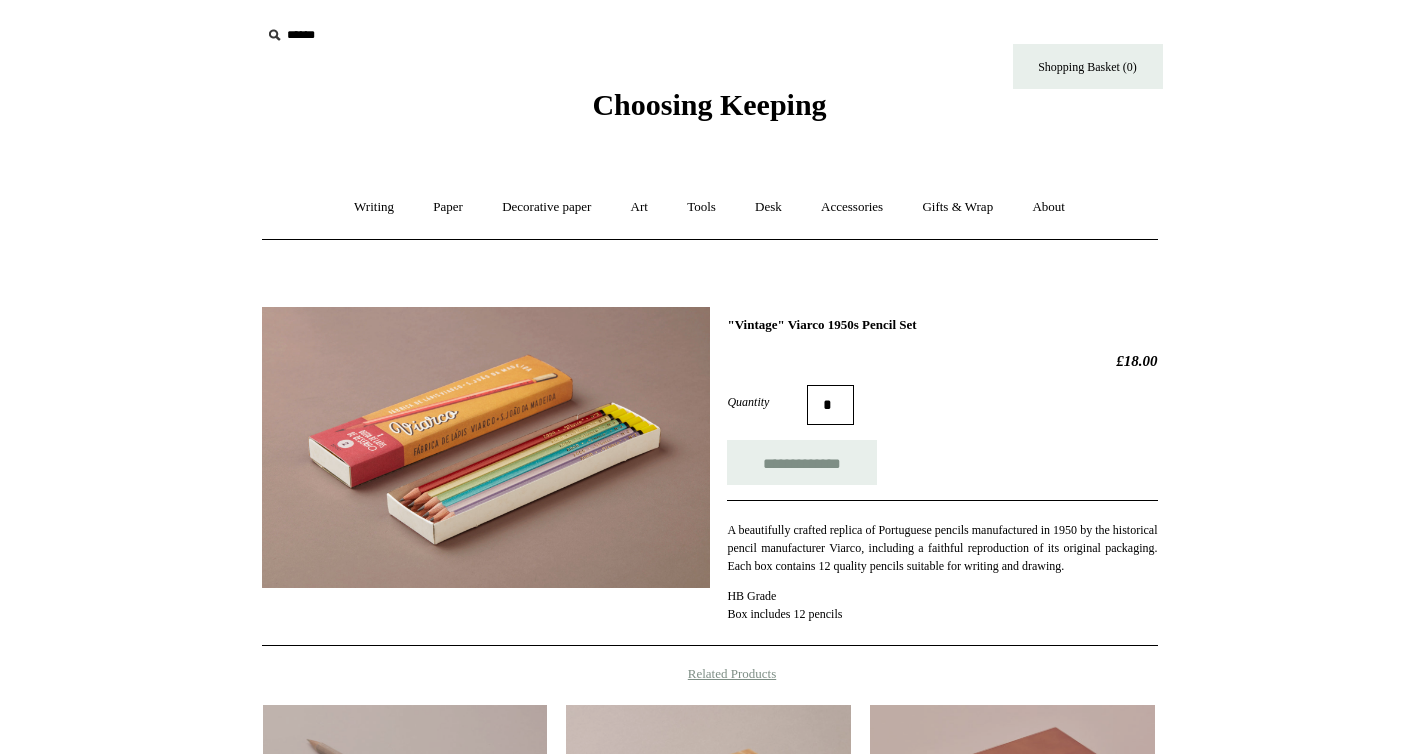 scroll, scrollTop: 0, scrollLeft: 0, axis: both 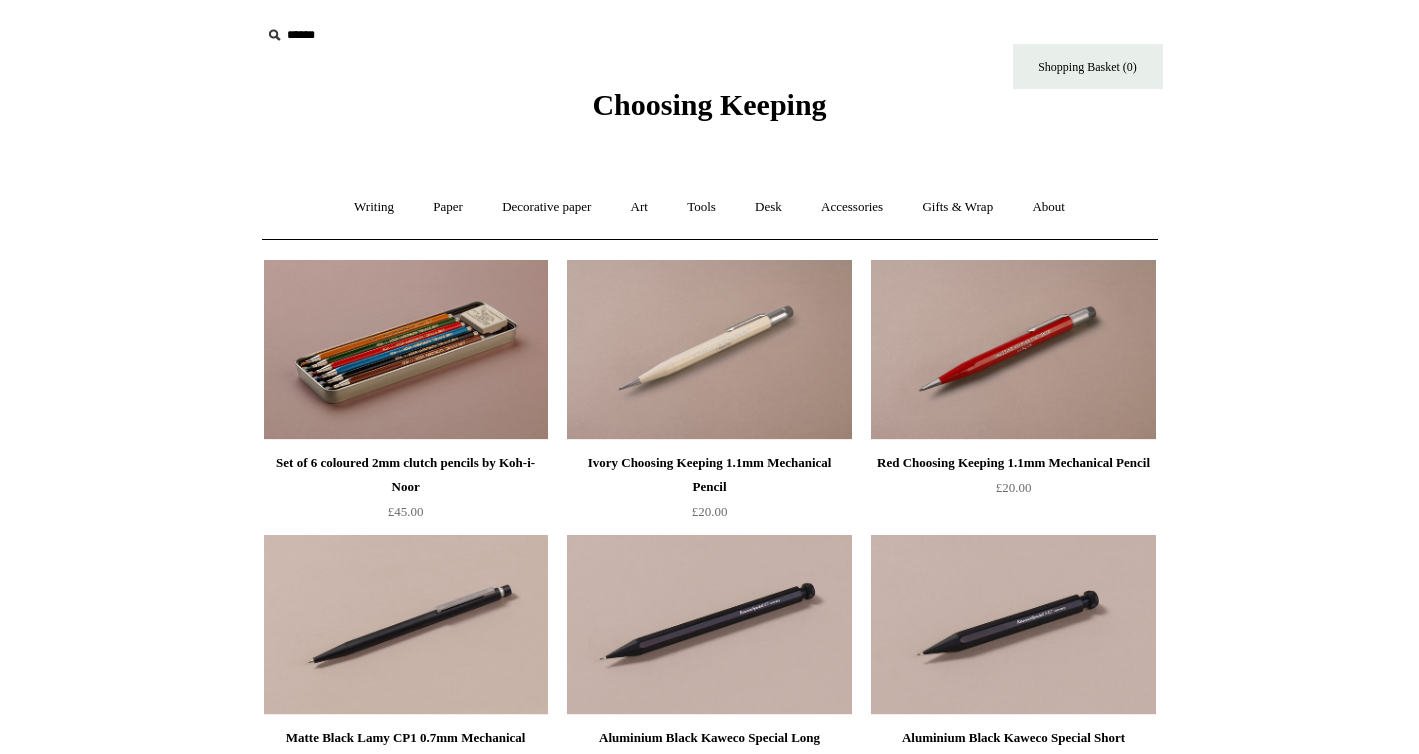 click at bounding box center [406, 350] 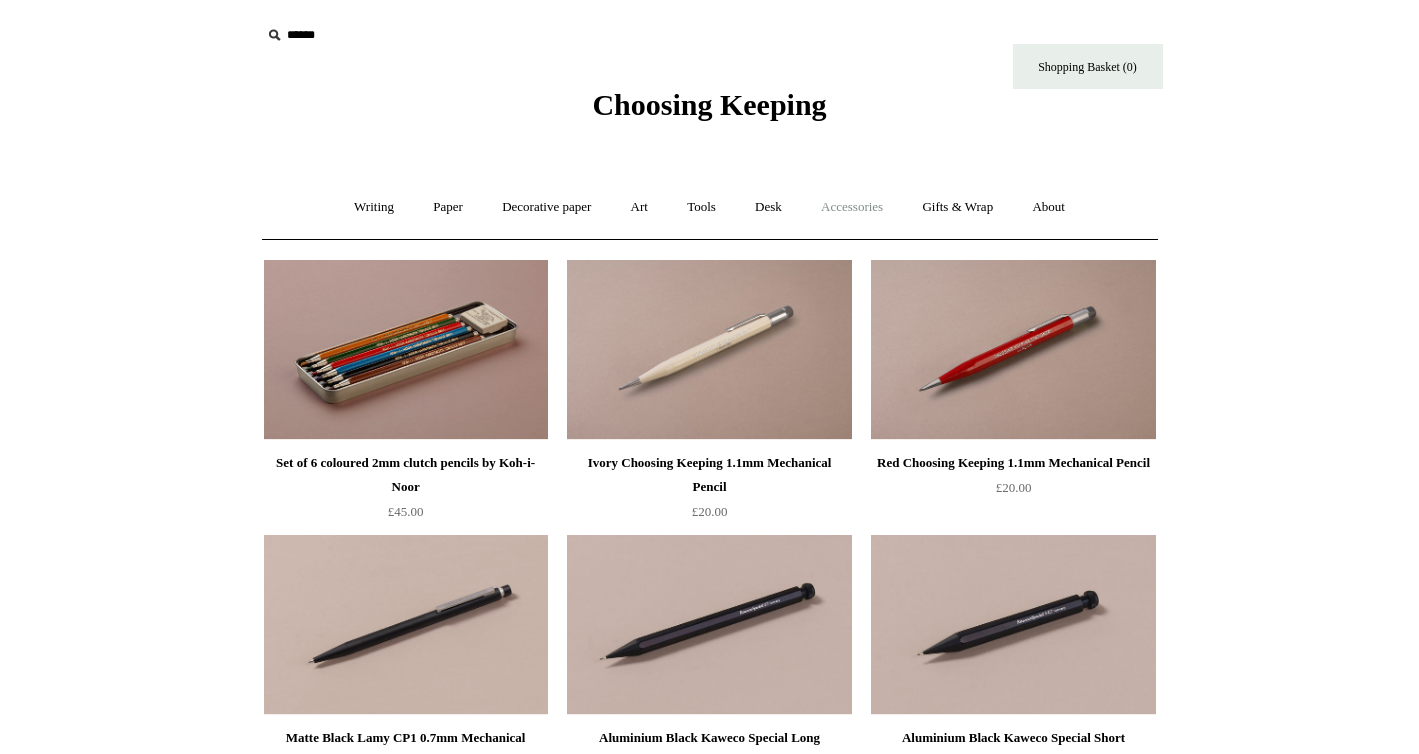 click on "Accessories +" at bounding box center [852, 207] 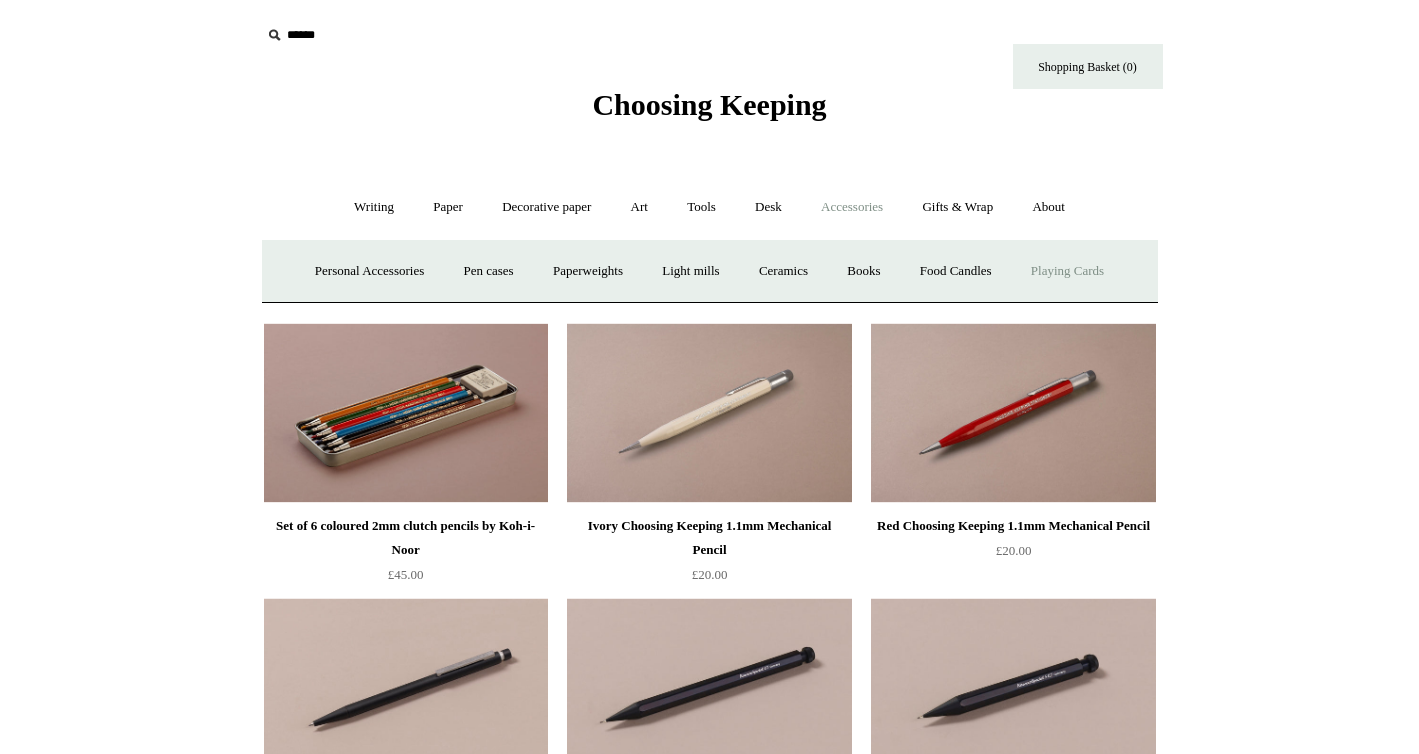 click on "Playing Cards" at bounding box center (1067, 271) 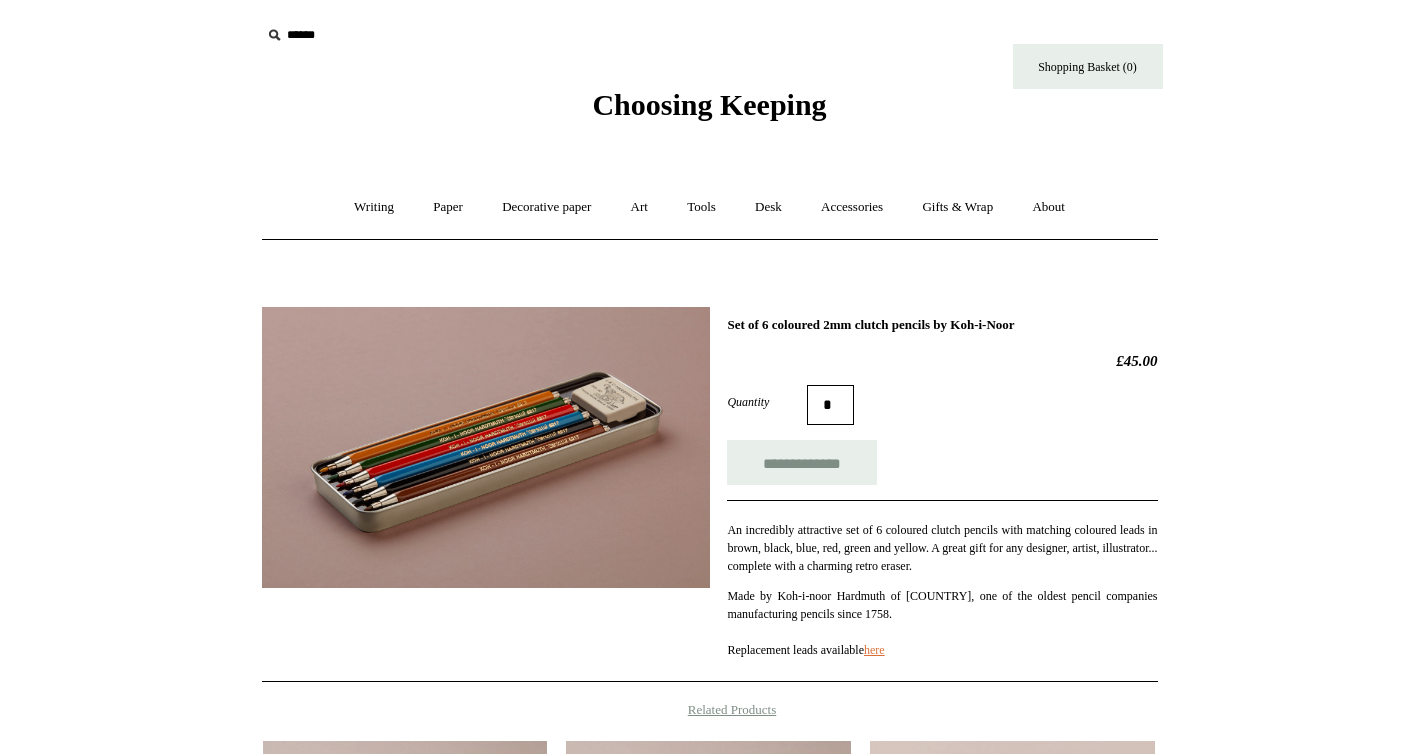 scroll, scrollTop: 0, scrollLeft: 0, axis: both 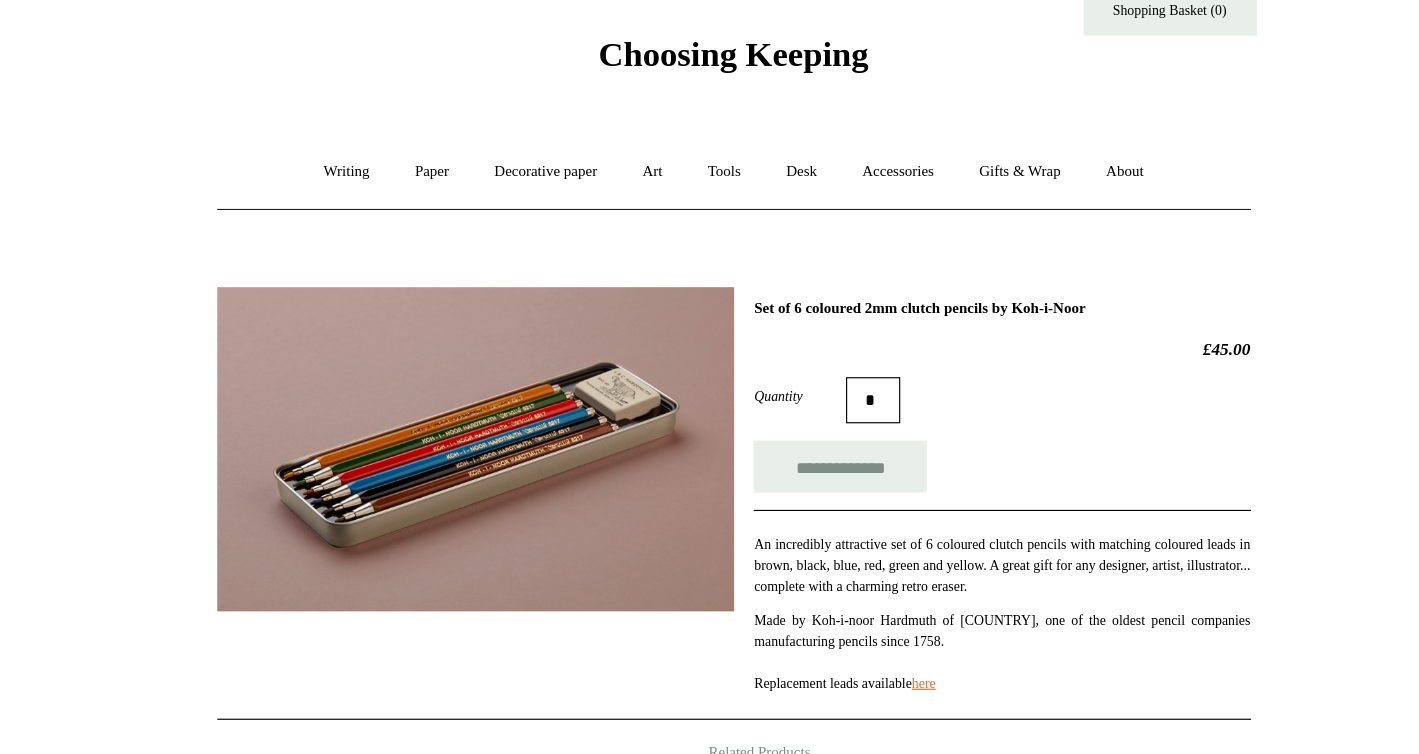 click at bounding box center (486, 447) 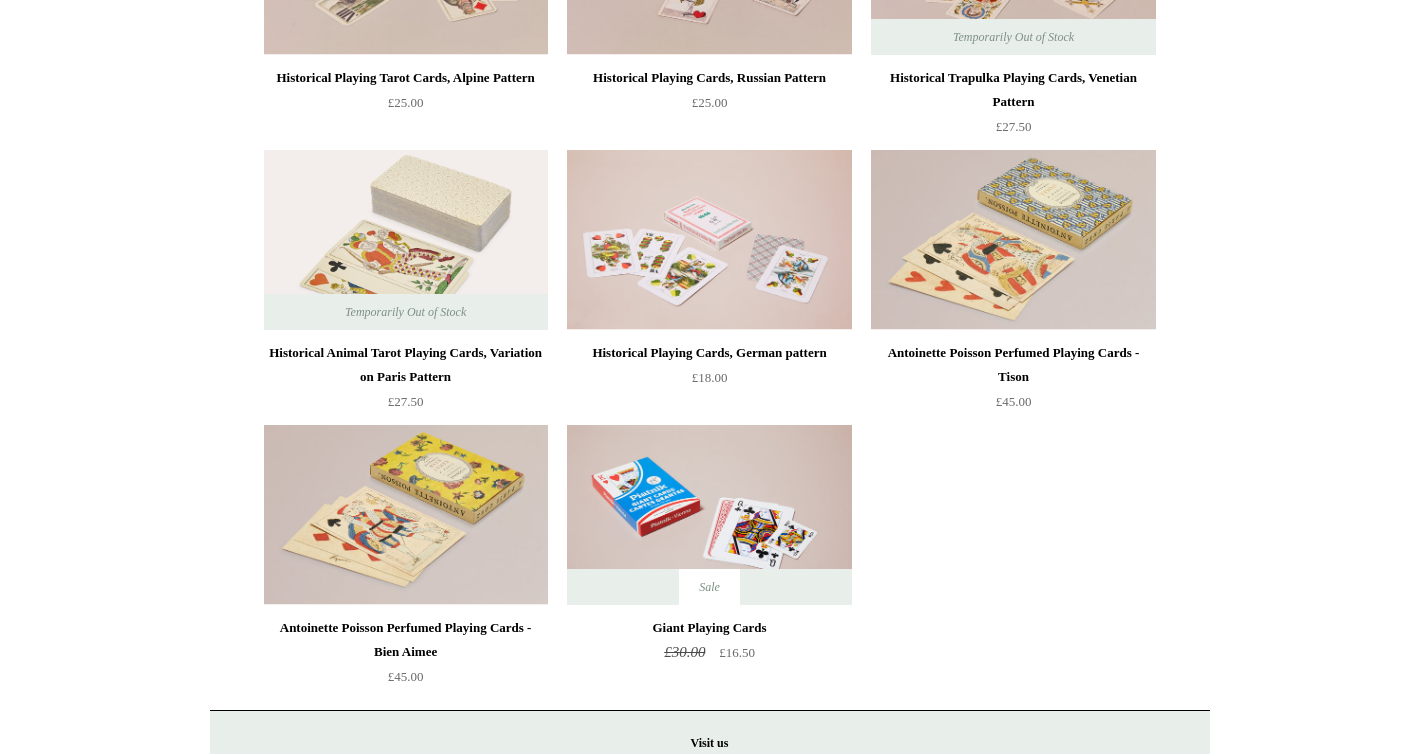 scroll, scrollTop: 425, scrollLeft: 0, axis: vertical 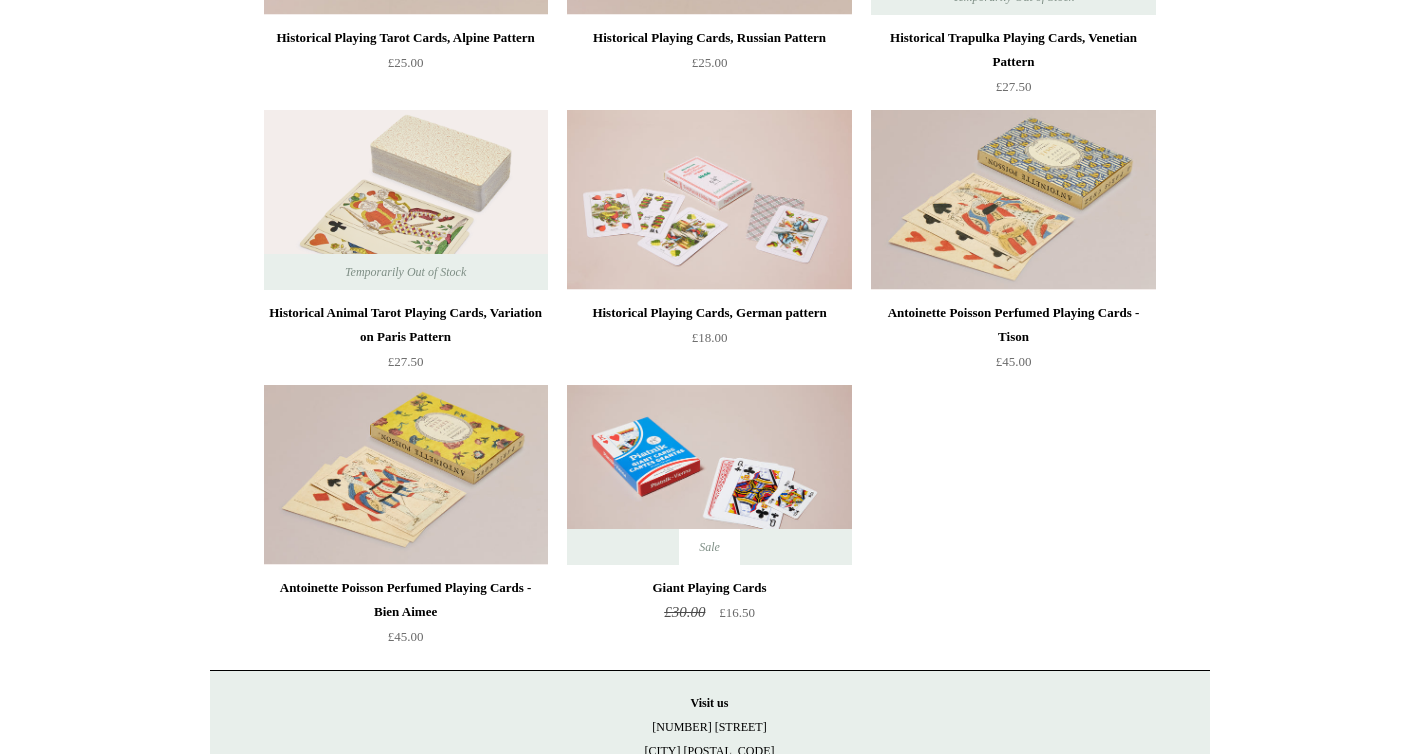 click at bounding box center (406, 200) 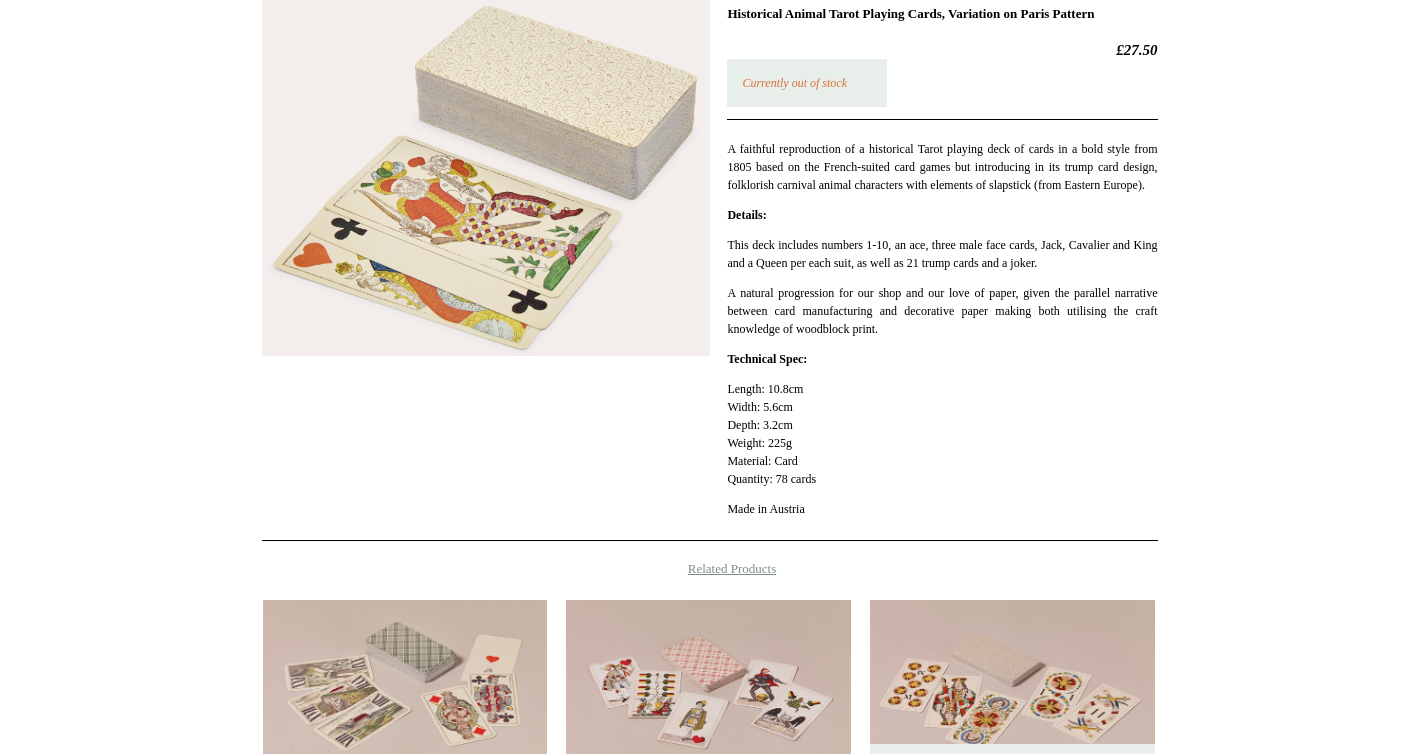 scroll, scrollTop: 0, scrollLeft: 0, axis: both 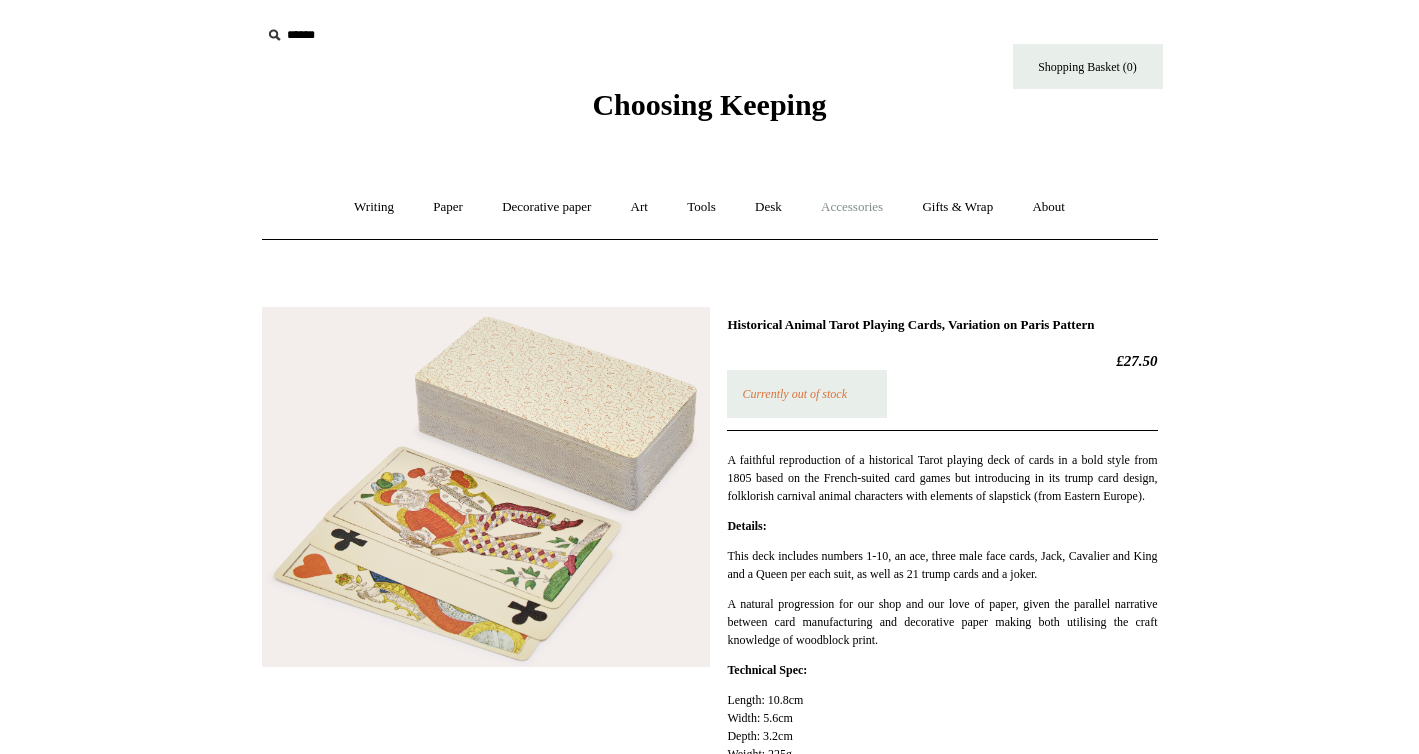 click on "Accessories +" at bounding box center [852, 207] 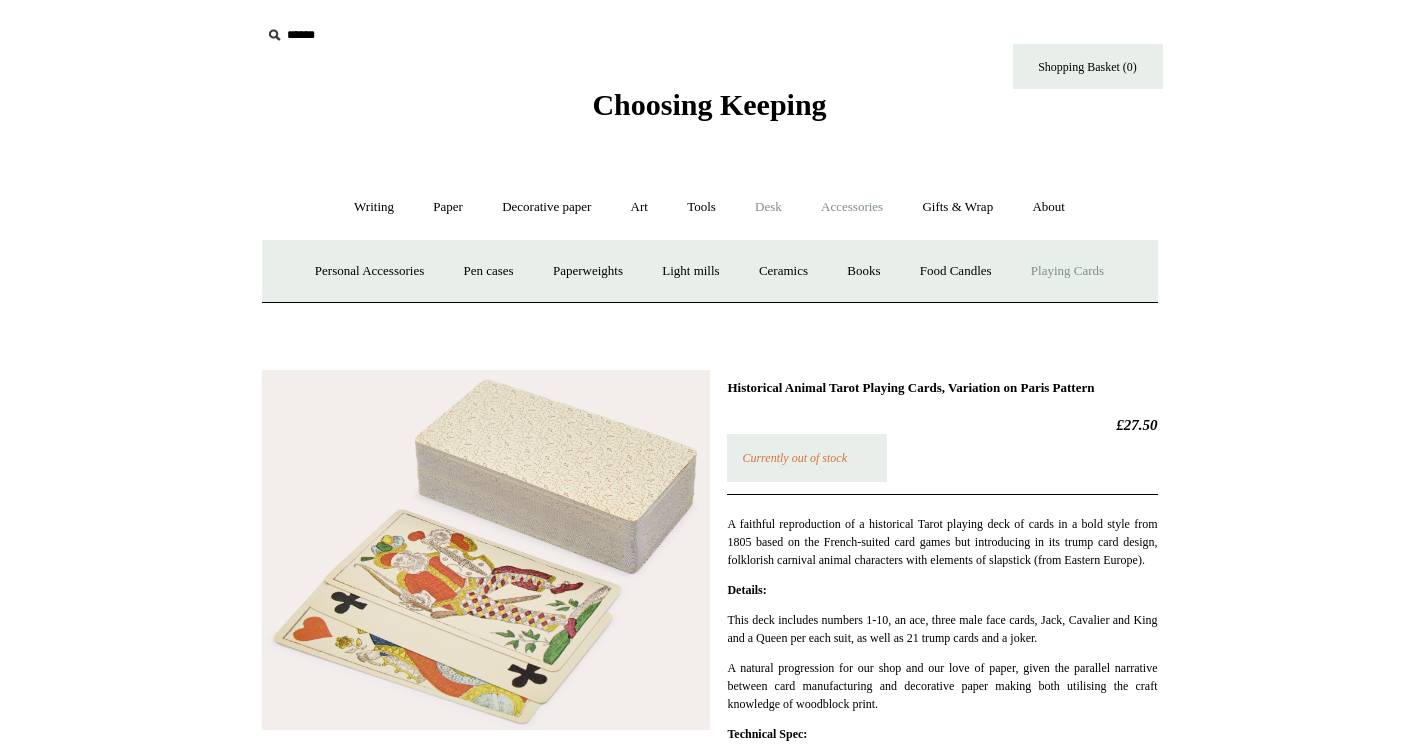 click on "Desk +" at bounding box center (768, 207) 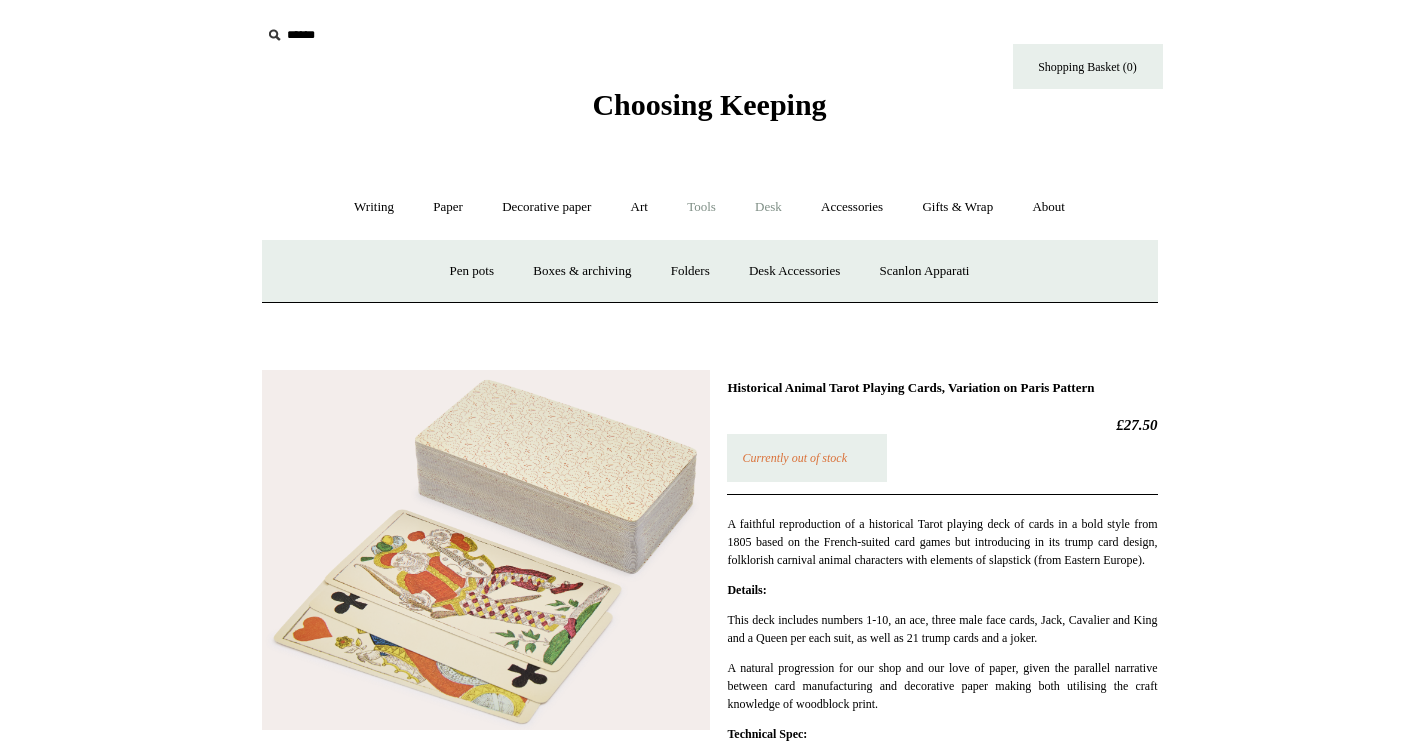 click on "Tools +" at bounding box center (701, 207) 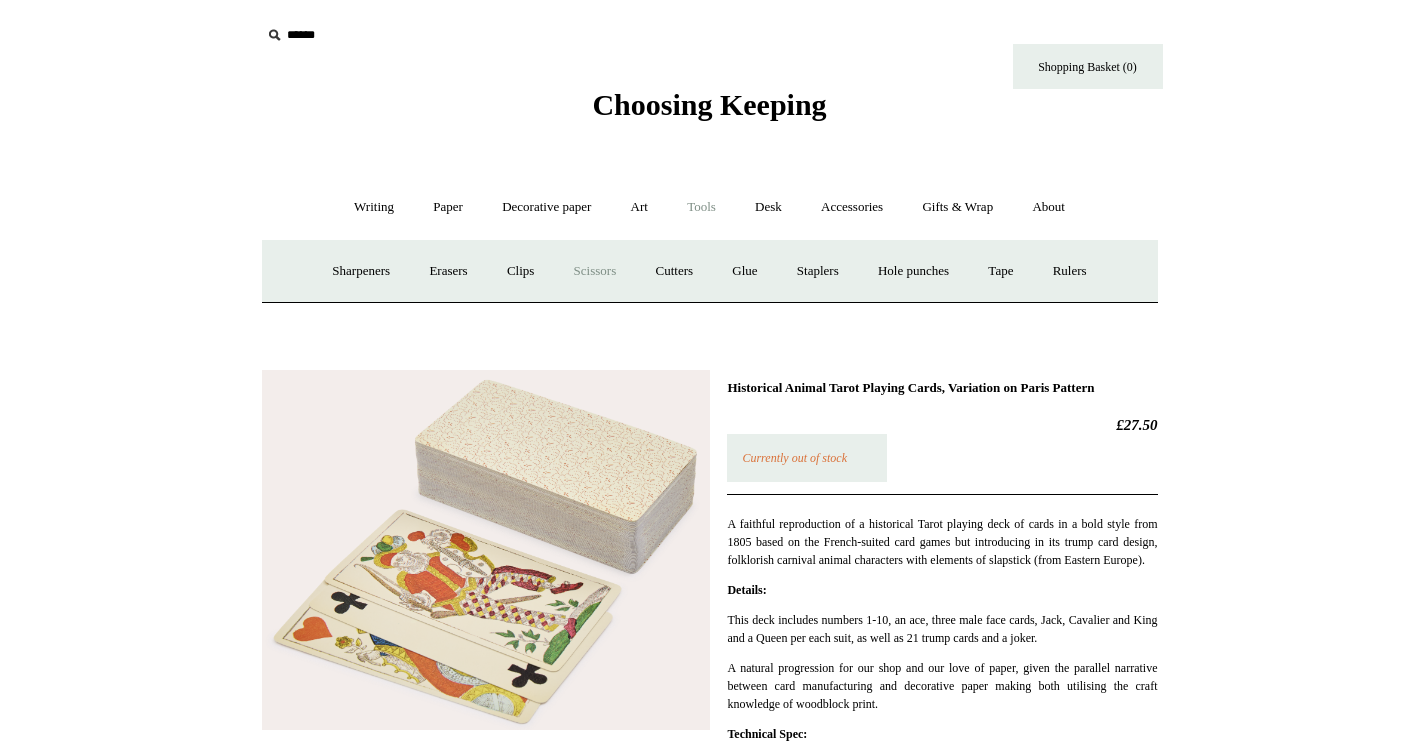 click on "Scissors" at bounding box center (595, 271) 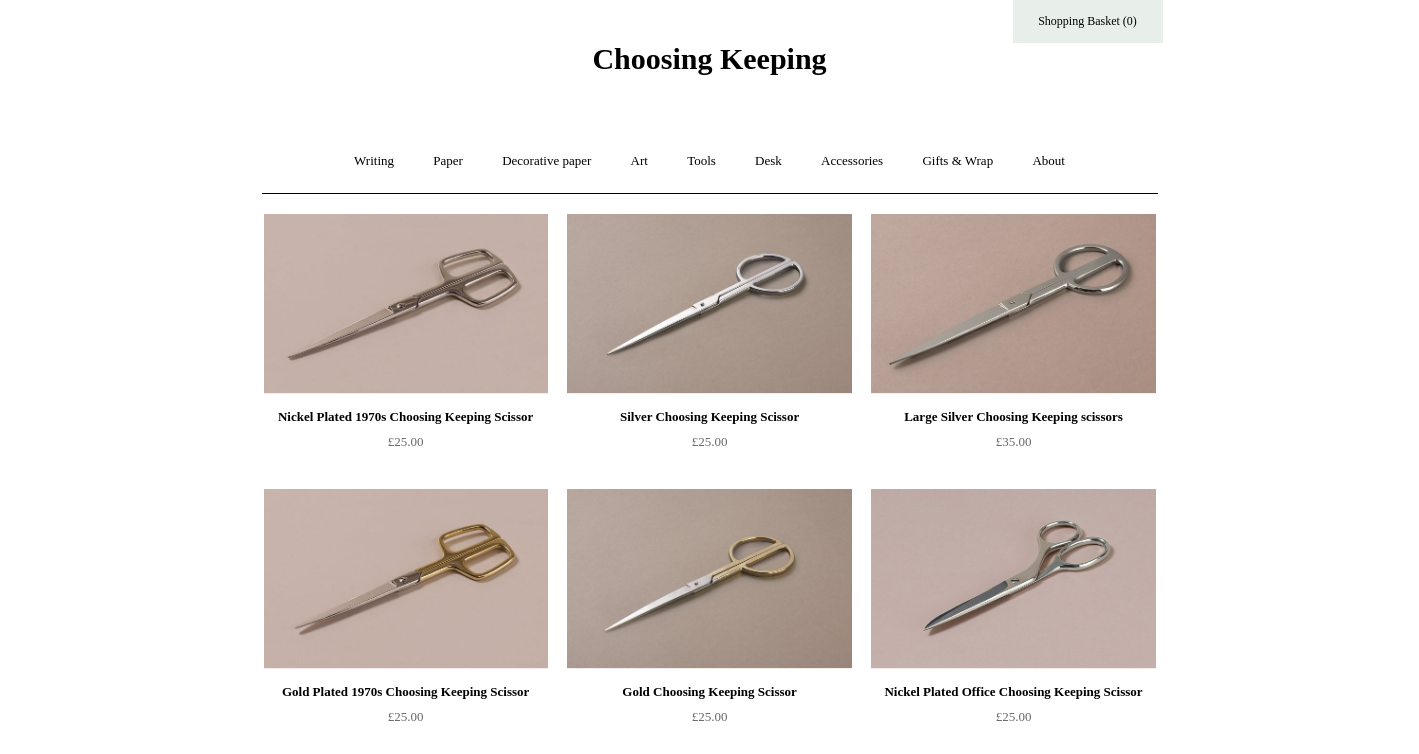 scroll, scrollTop: 0, scrollLeft: 0, axis: both 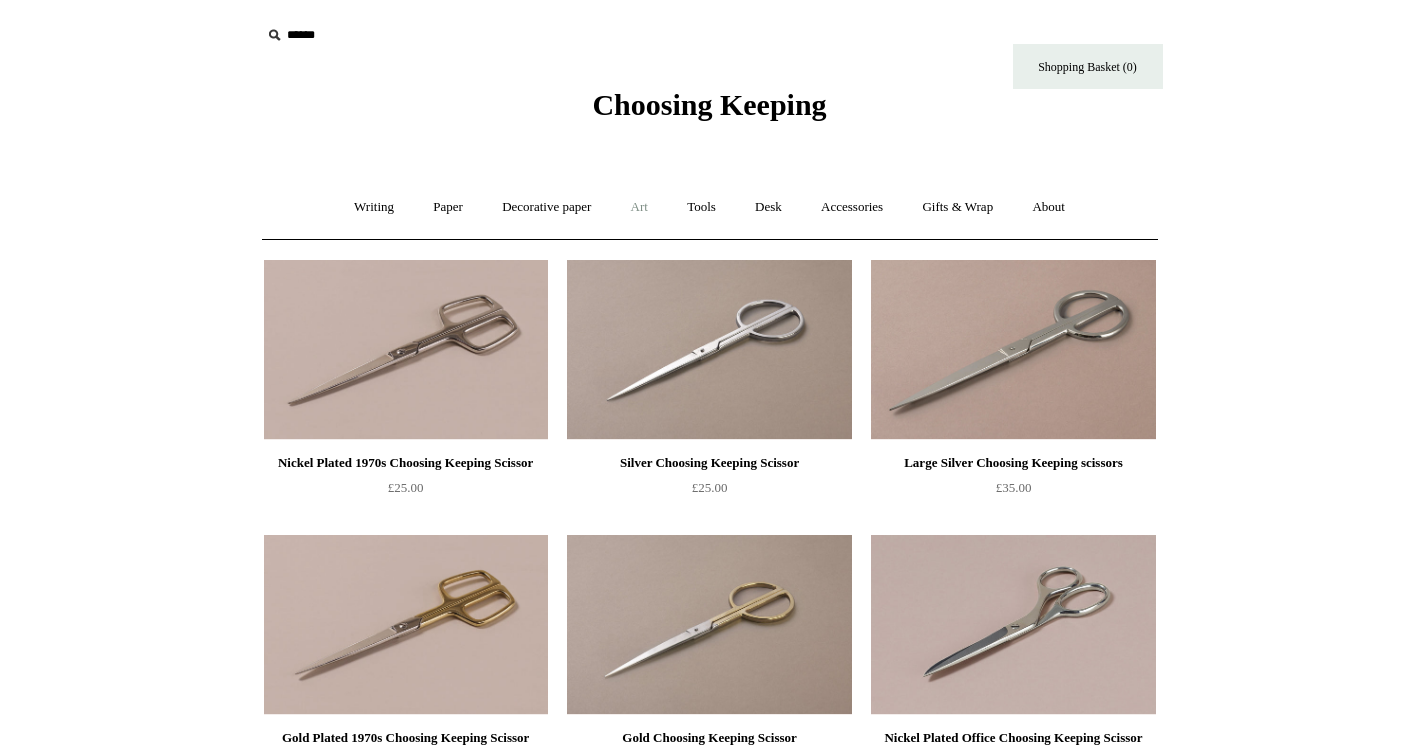 click on "Art +" at bounding box center (639, 207) 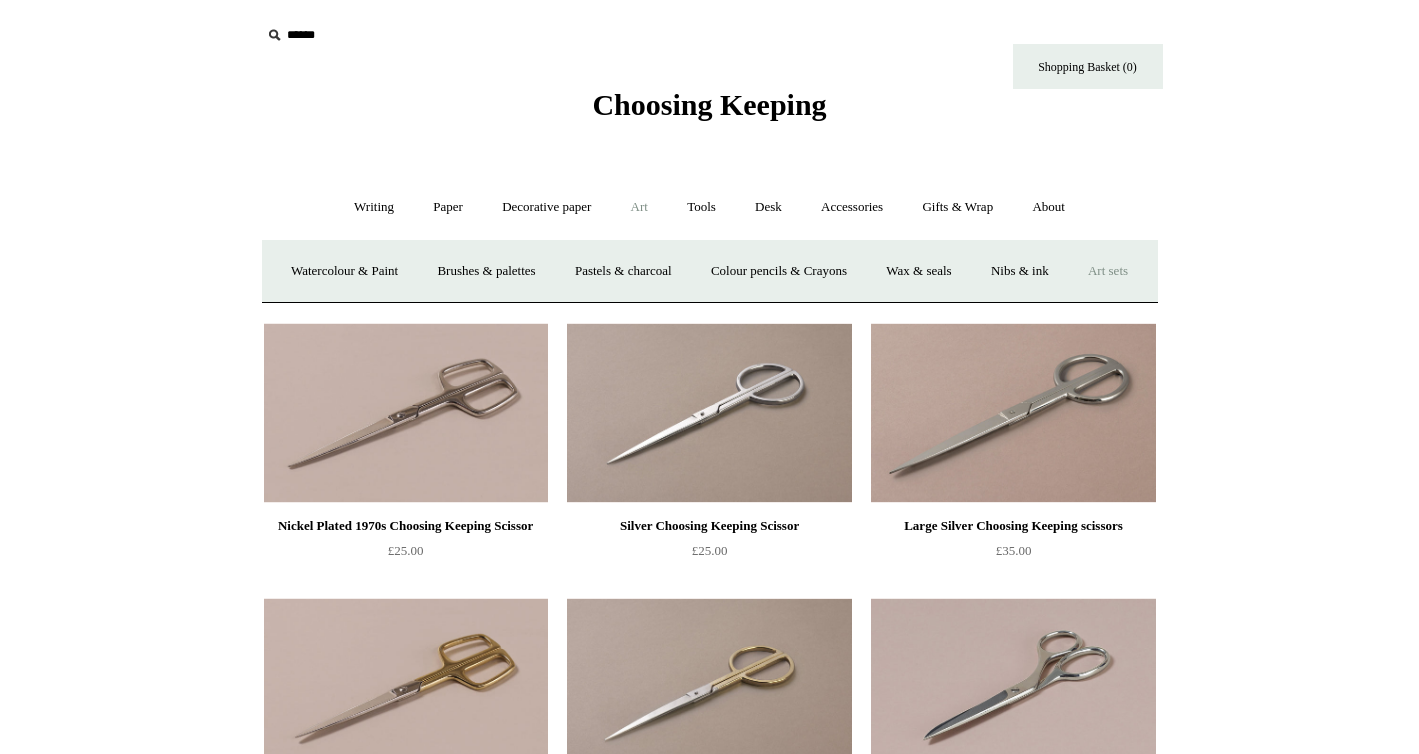 click on "Art sets" at bounding box center (1108, 271) 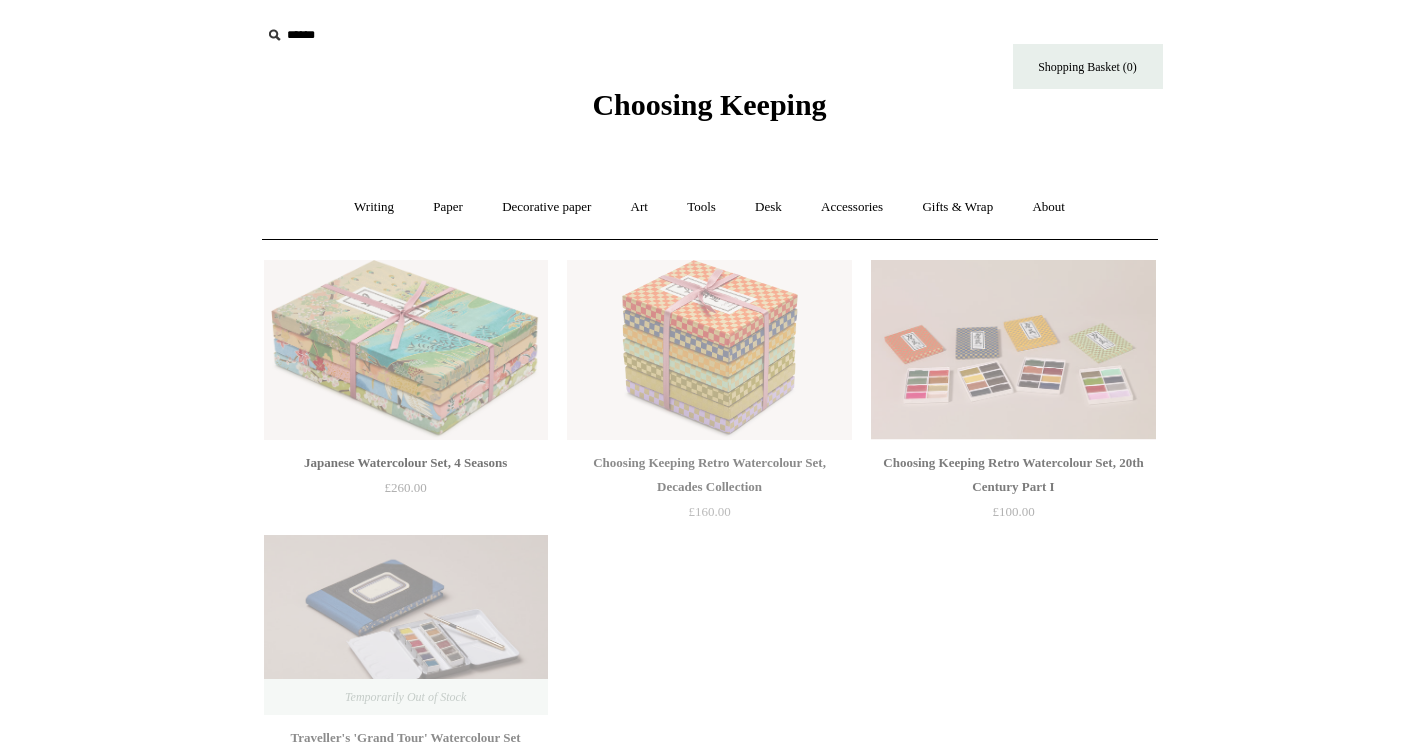 scroll, scrollTop: 0, scrollLeft: 0, axis: both 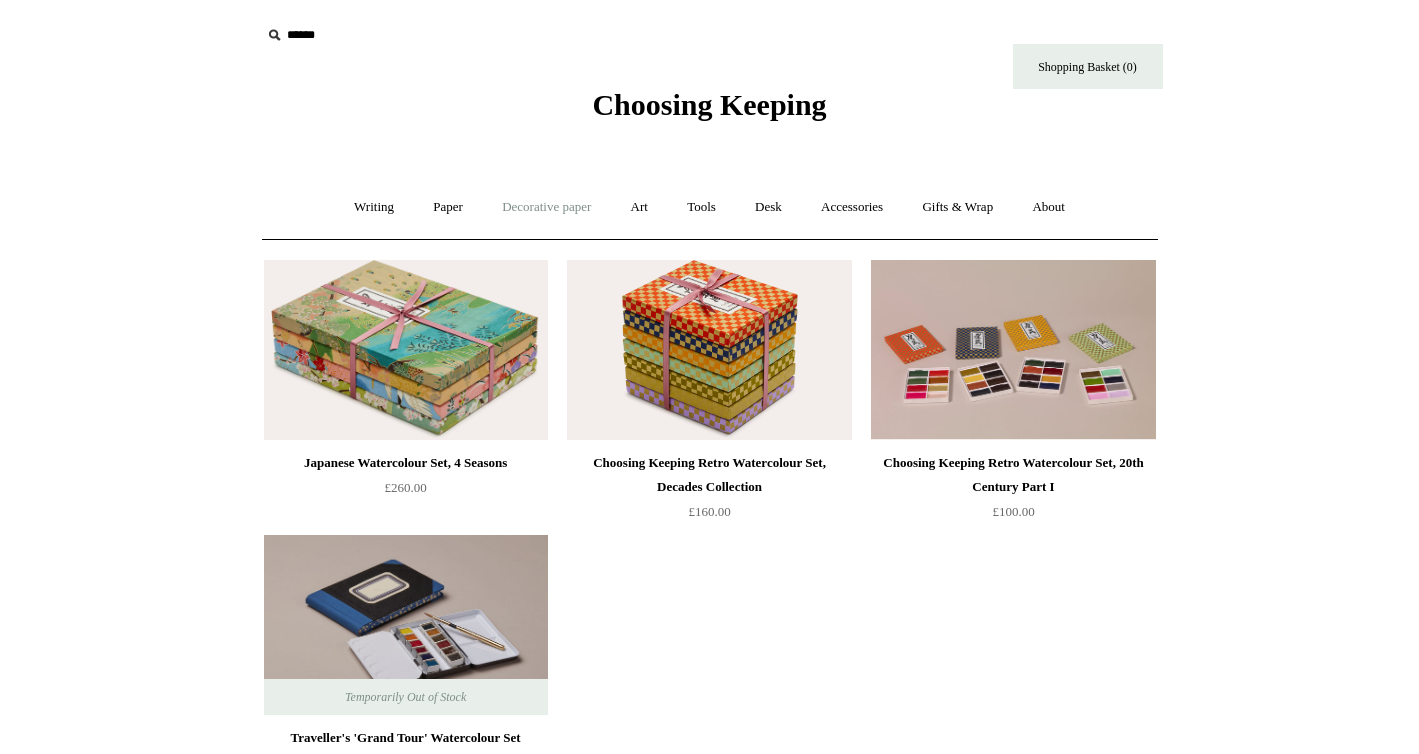 click on "Decorative paper +" at bounding box center (546, 207) 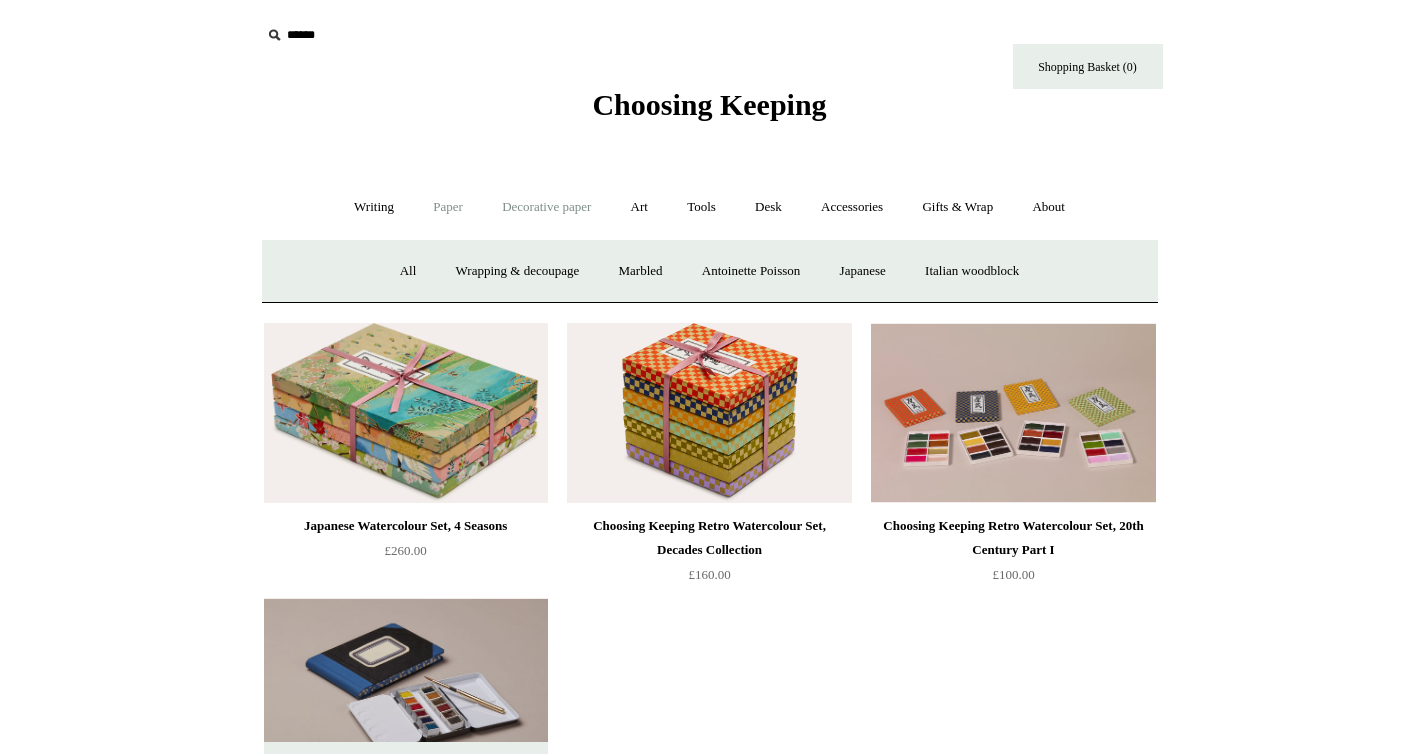 click on "Paper +" at bounding box center (448, 207) 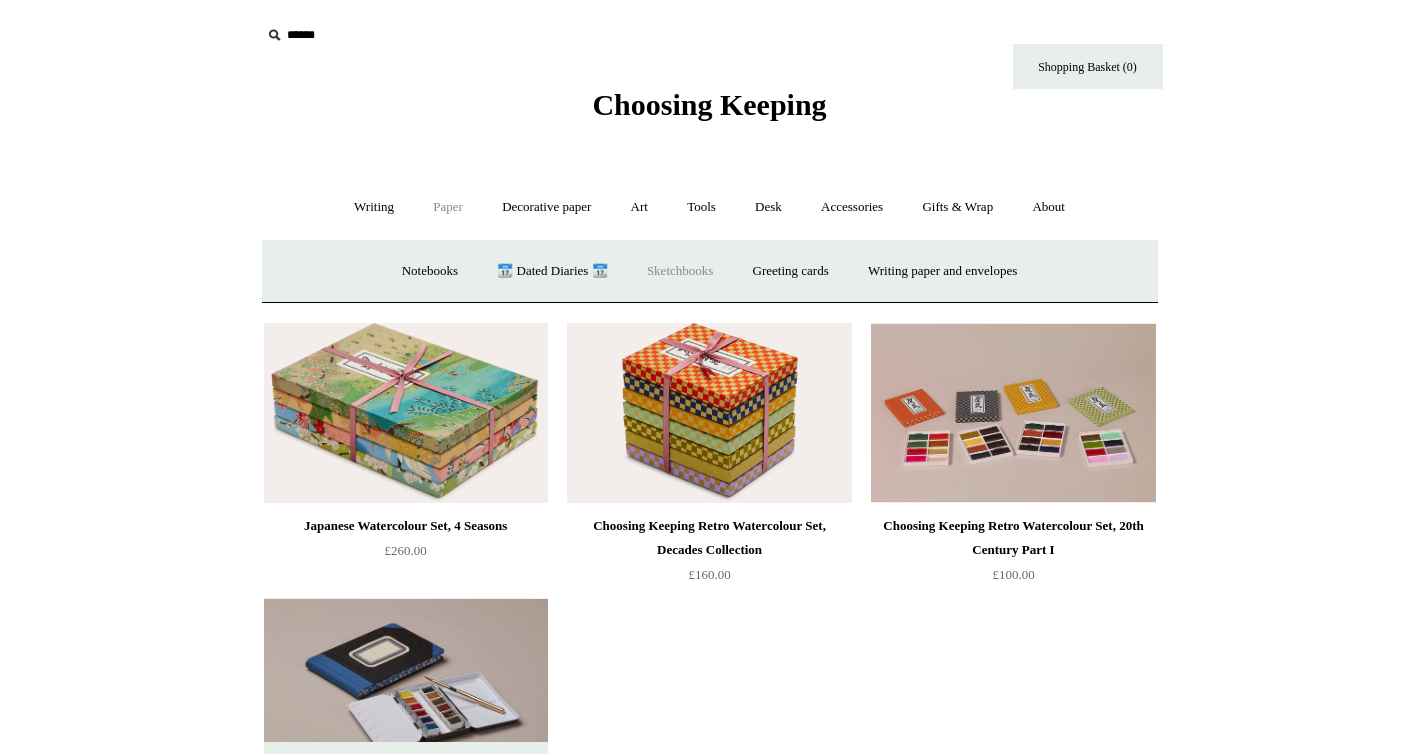 click on "Sketchbooks +" at bounding box center (680, 271) 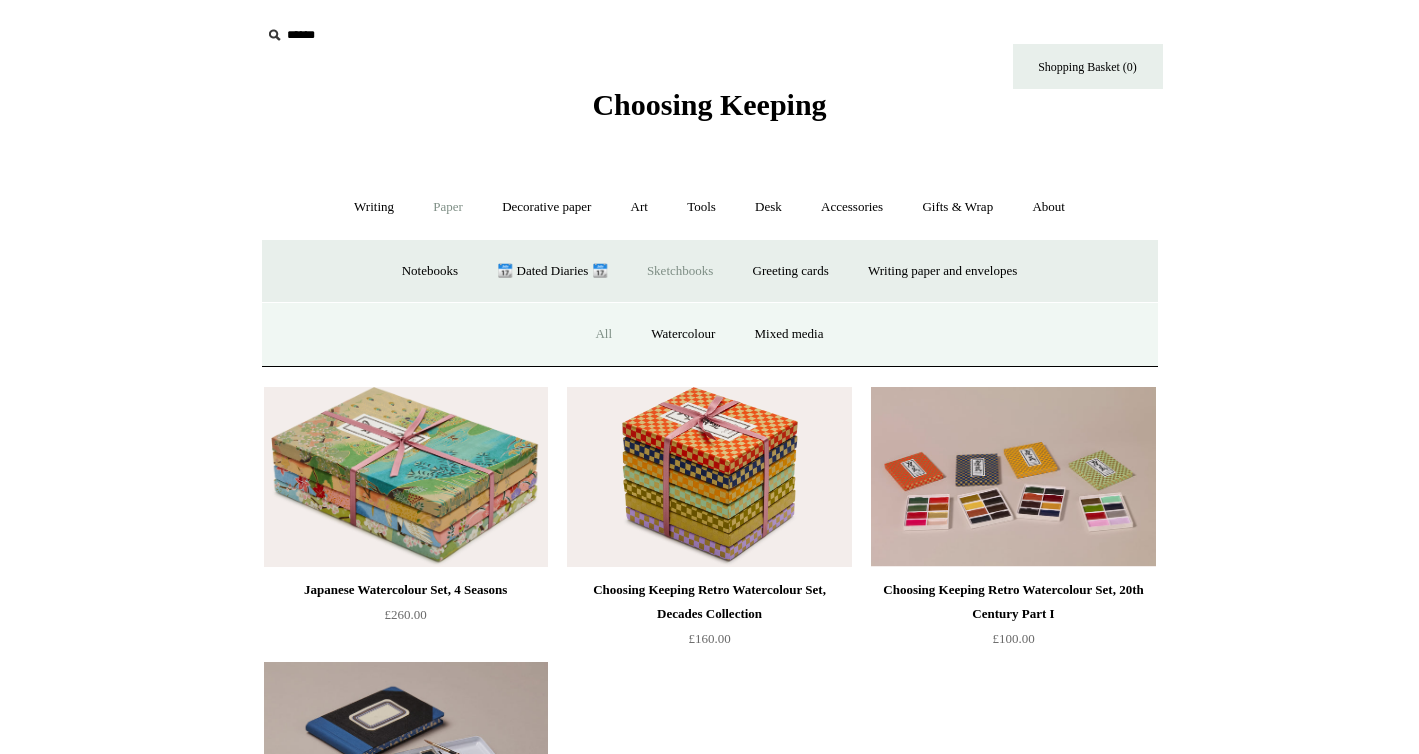 click on "All" at bounding box center [603, 334] 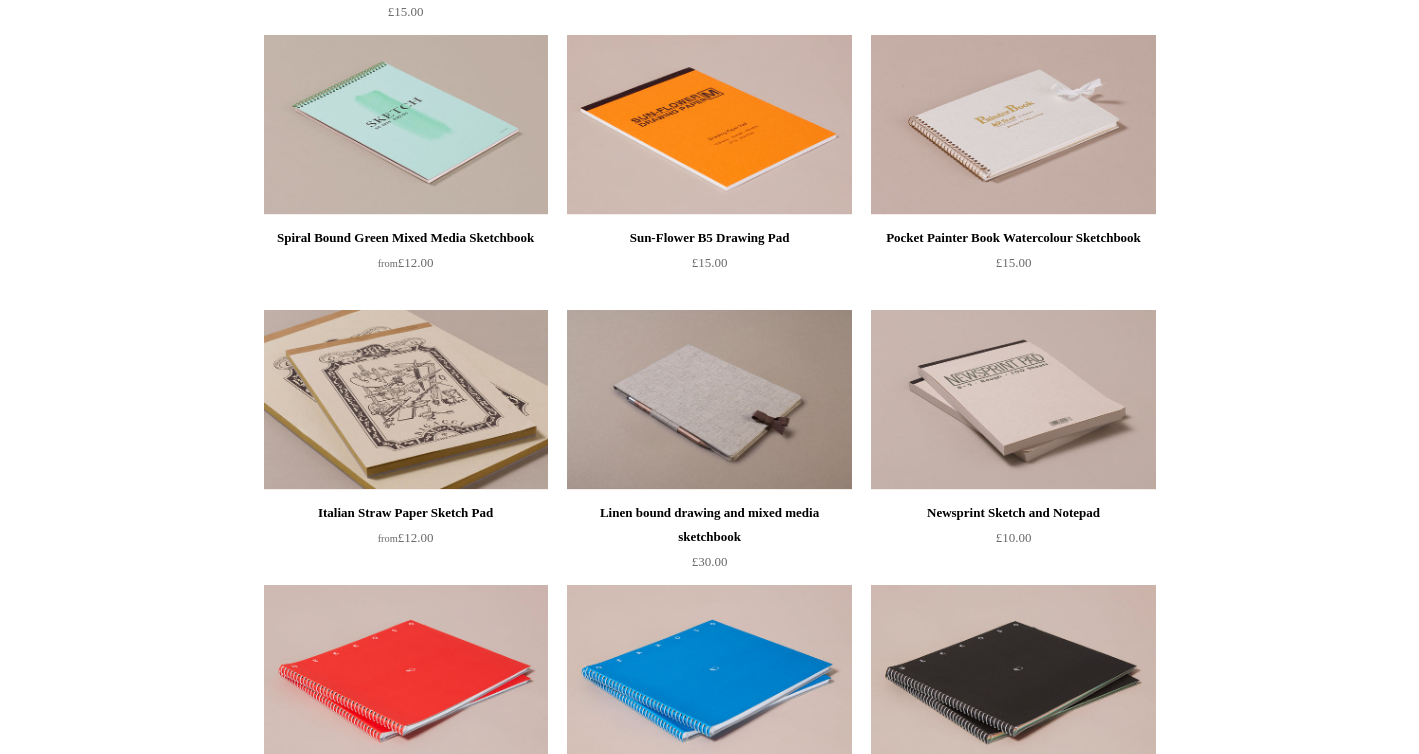scroll, scrollTop: 1340, scrollLeft: 0, axis: vertical 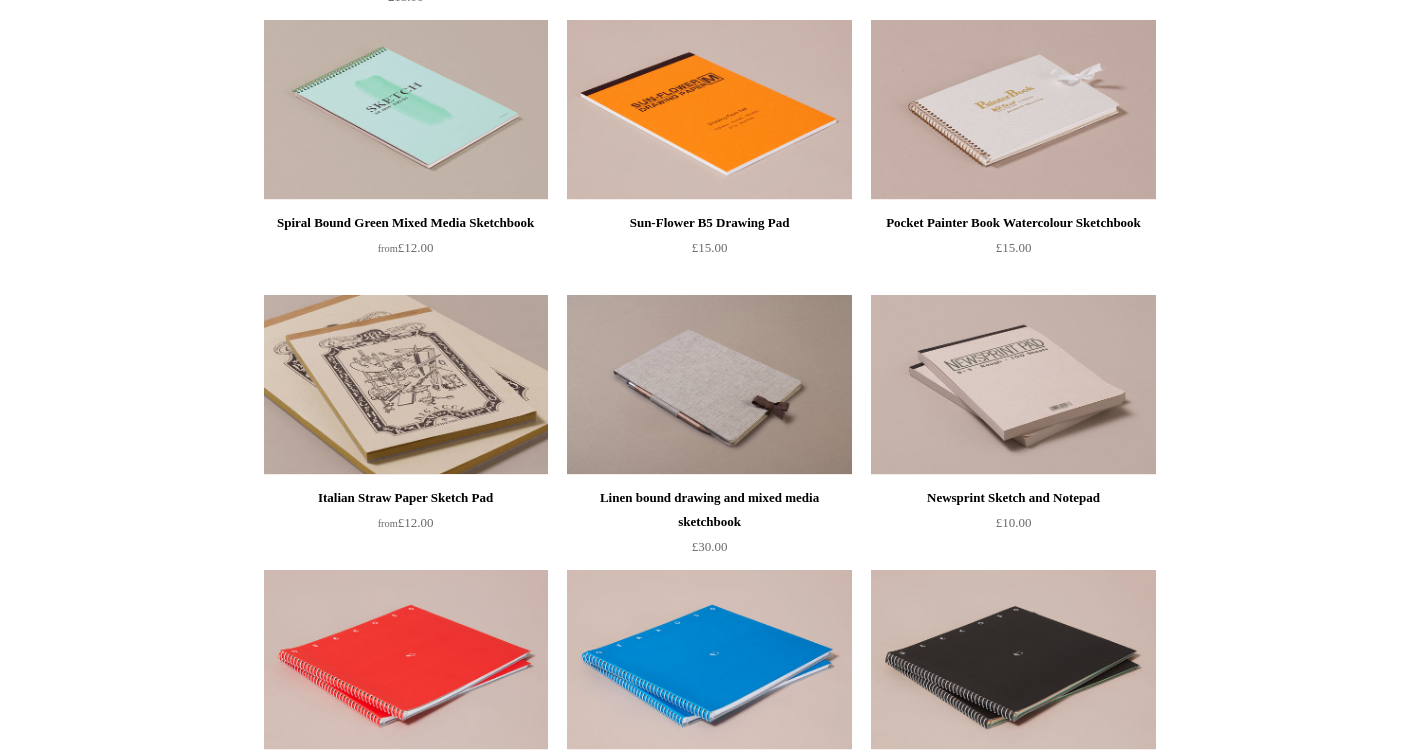 click at bounding box center [406, 385] 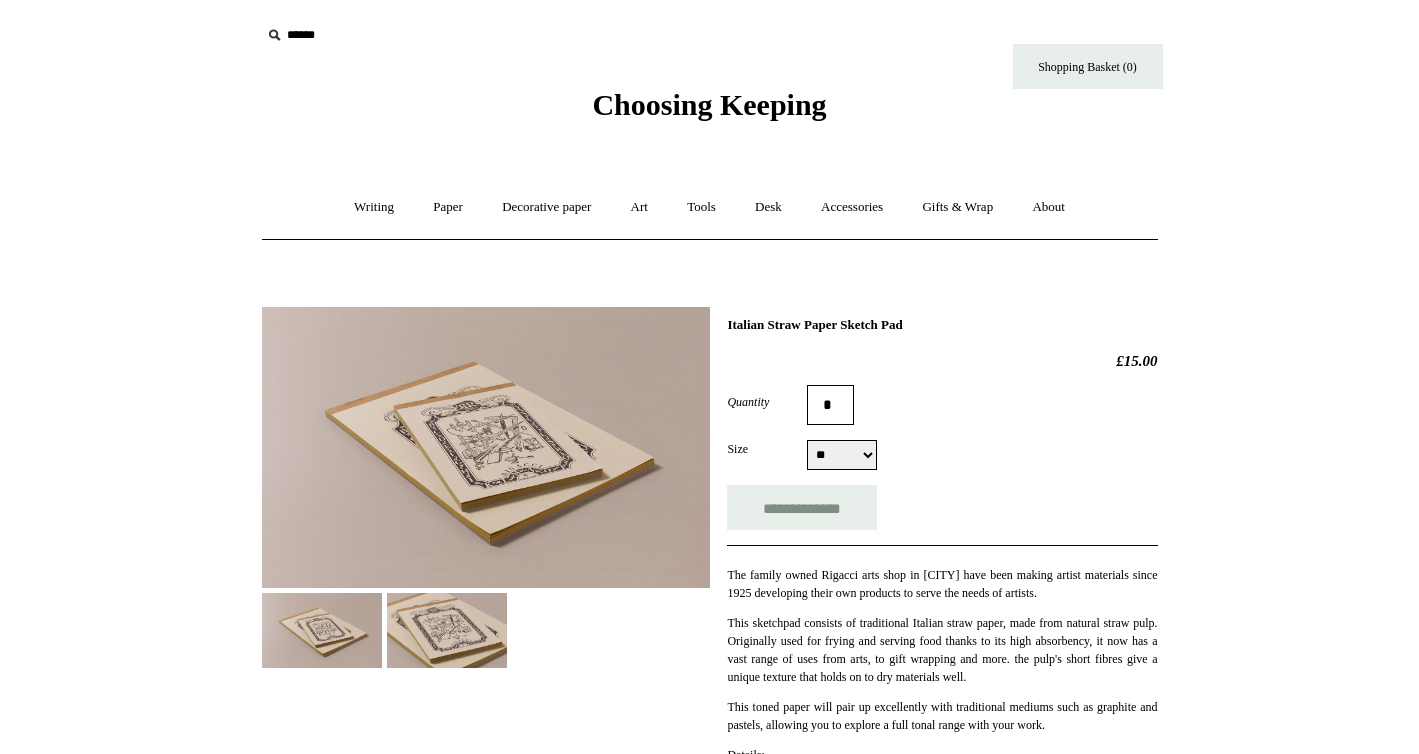 scroll, scrollTop: 0, scrollLeft: 0, axis: both 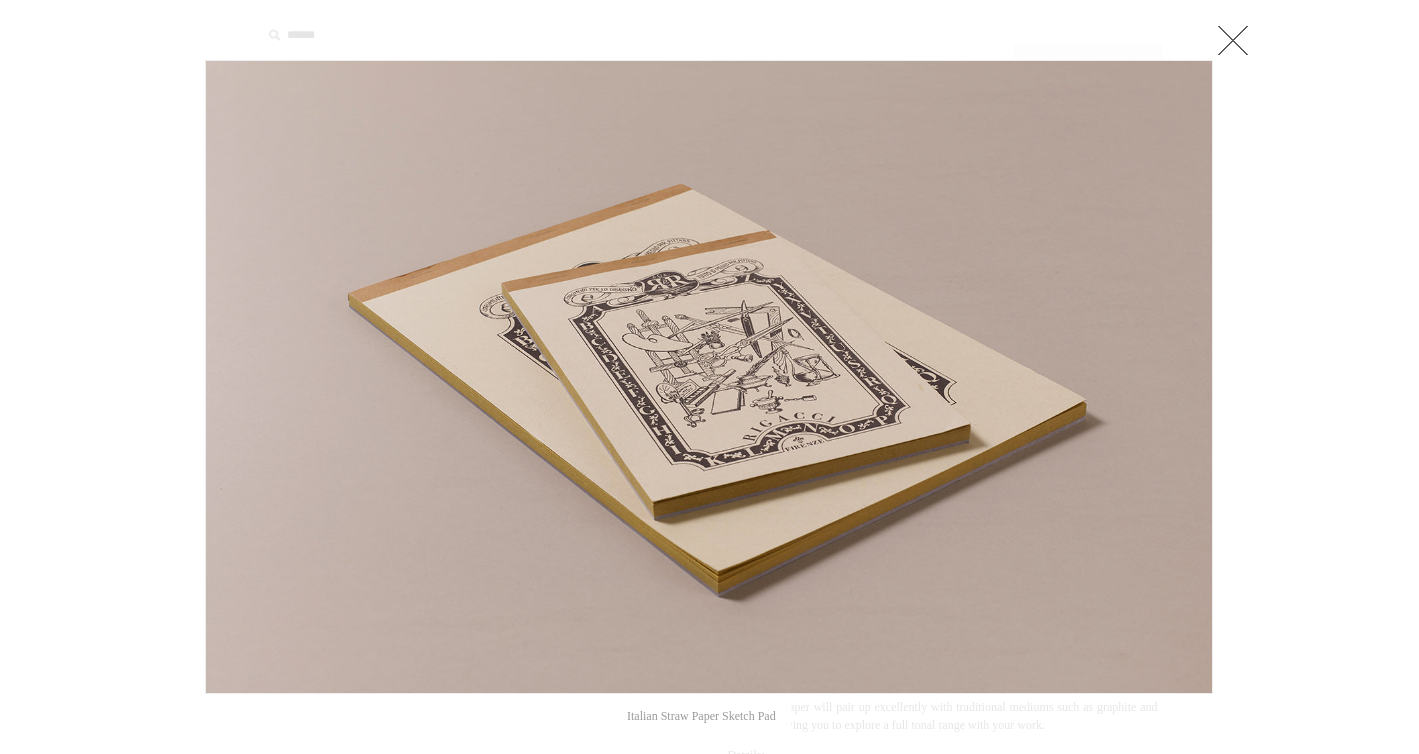 click at bounding box center (1233, 40) 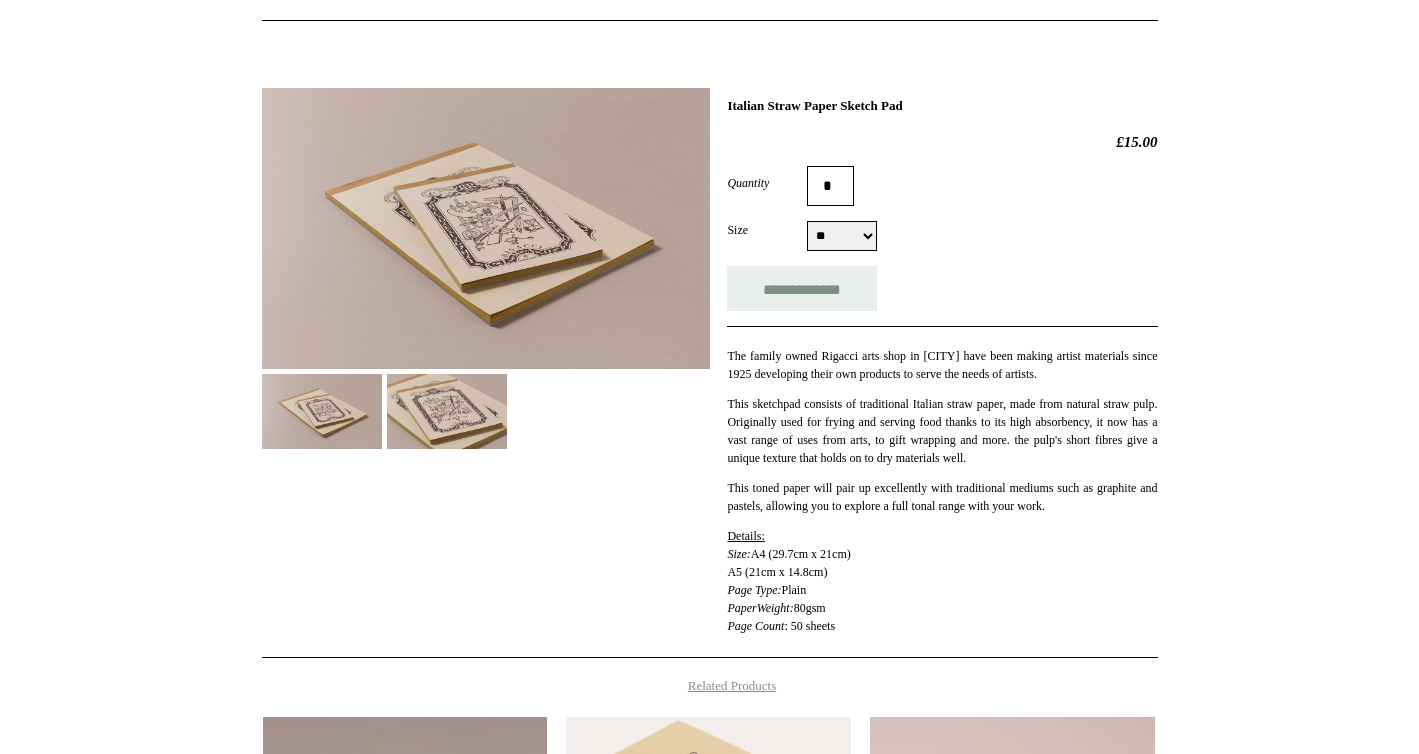 scroll, scrollTop: 244, scrollLeft: 0, axis: vertical 